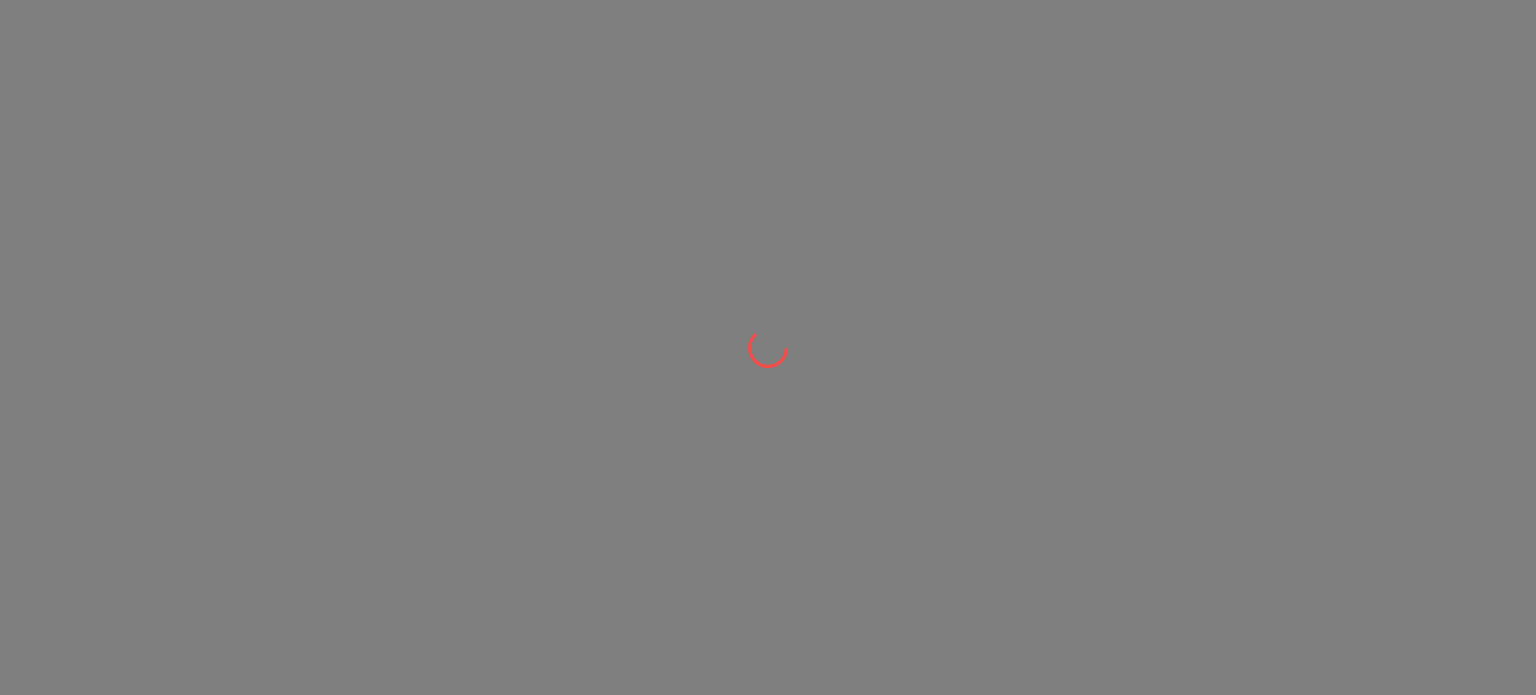 scroll, scrollTop: 0, scrollLeft: 0, axis: both 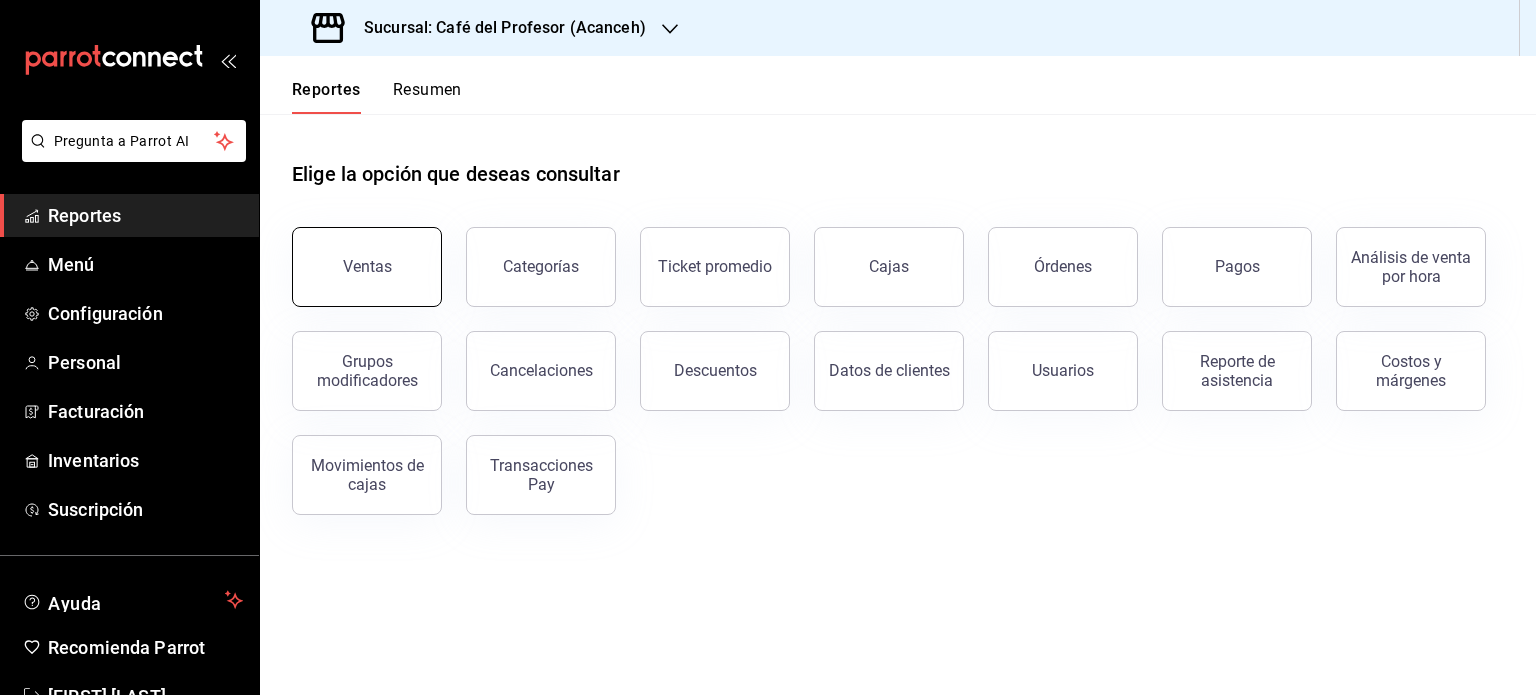 click on "Ventas" at bounding box center (367, 266) 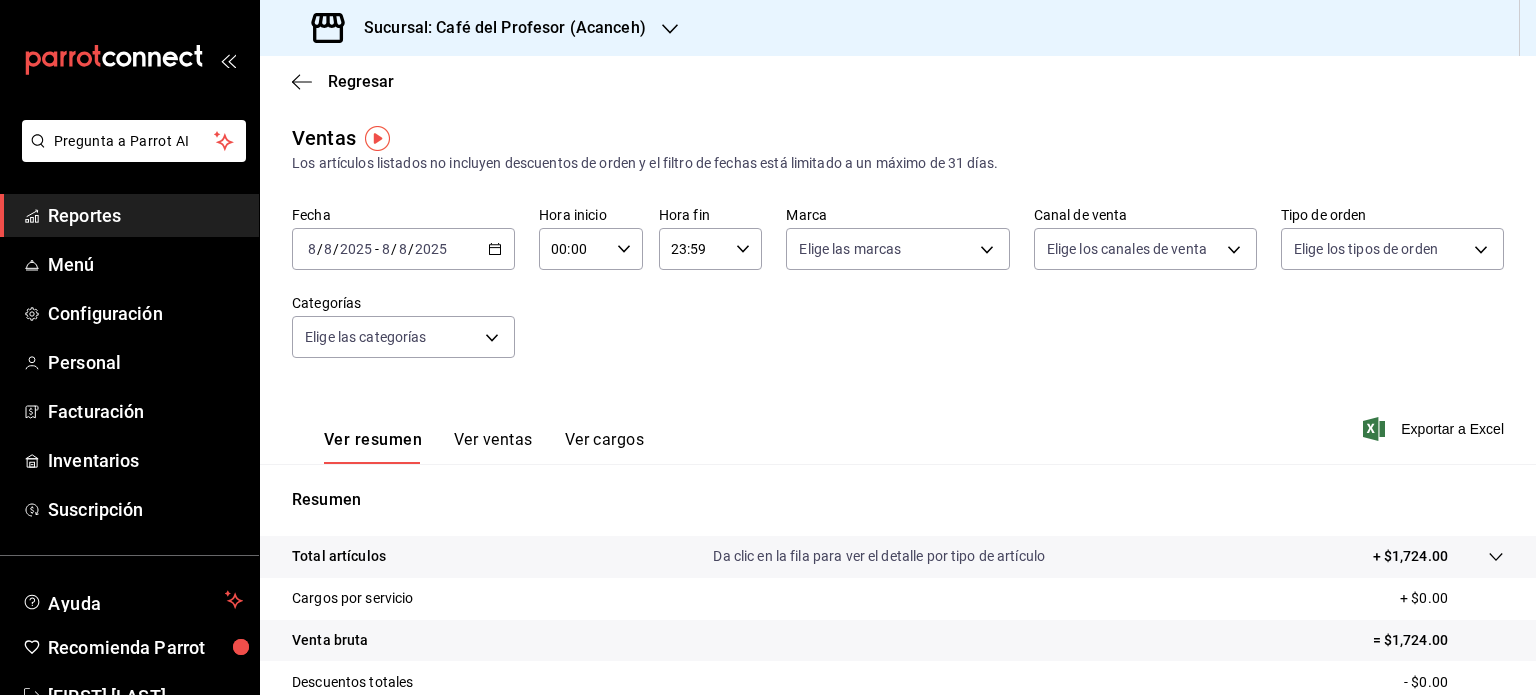 drag, startPoint x: 655, startPoint y: 33, endPoint x: 622, endPoint y: 381, distance: 349.56116 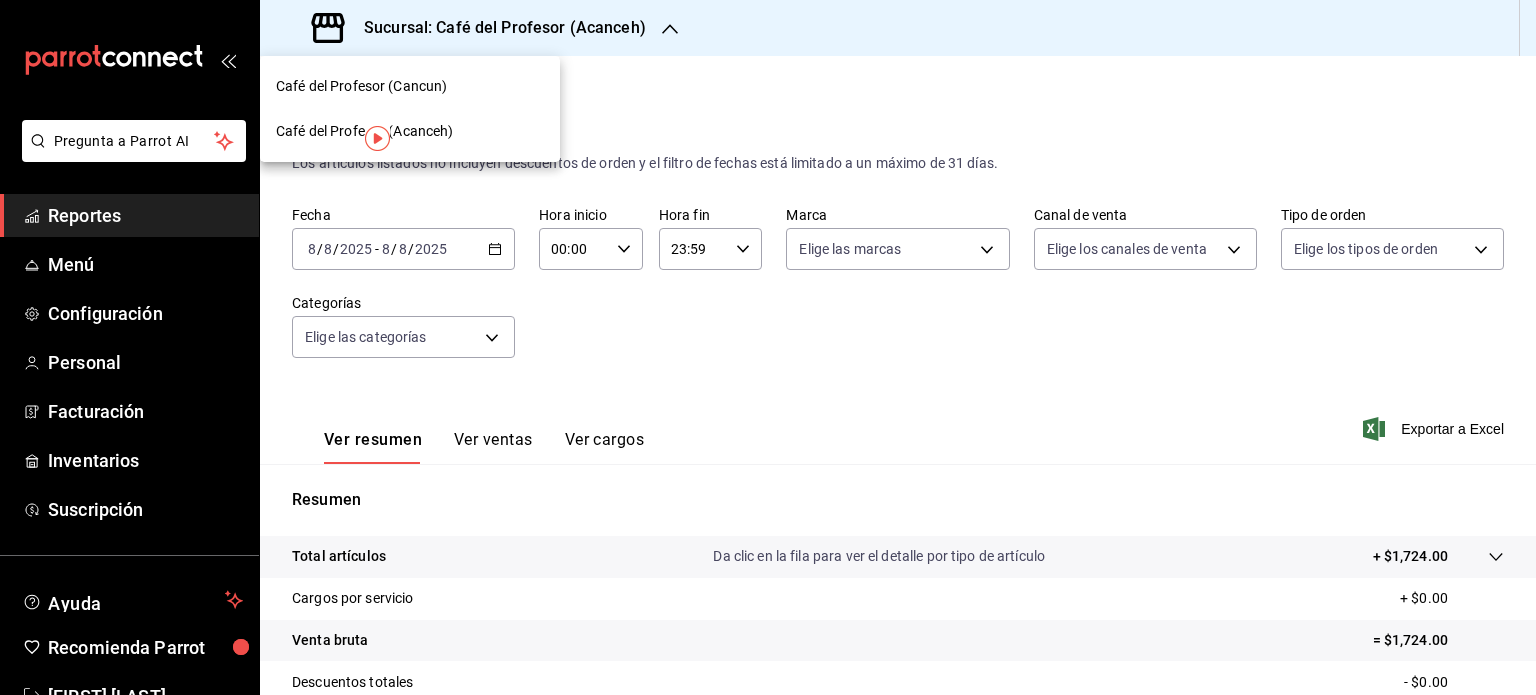 click on "Café del Profesor (Cancun)" at bounding box center (410, 86) 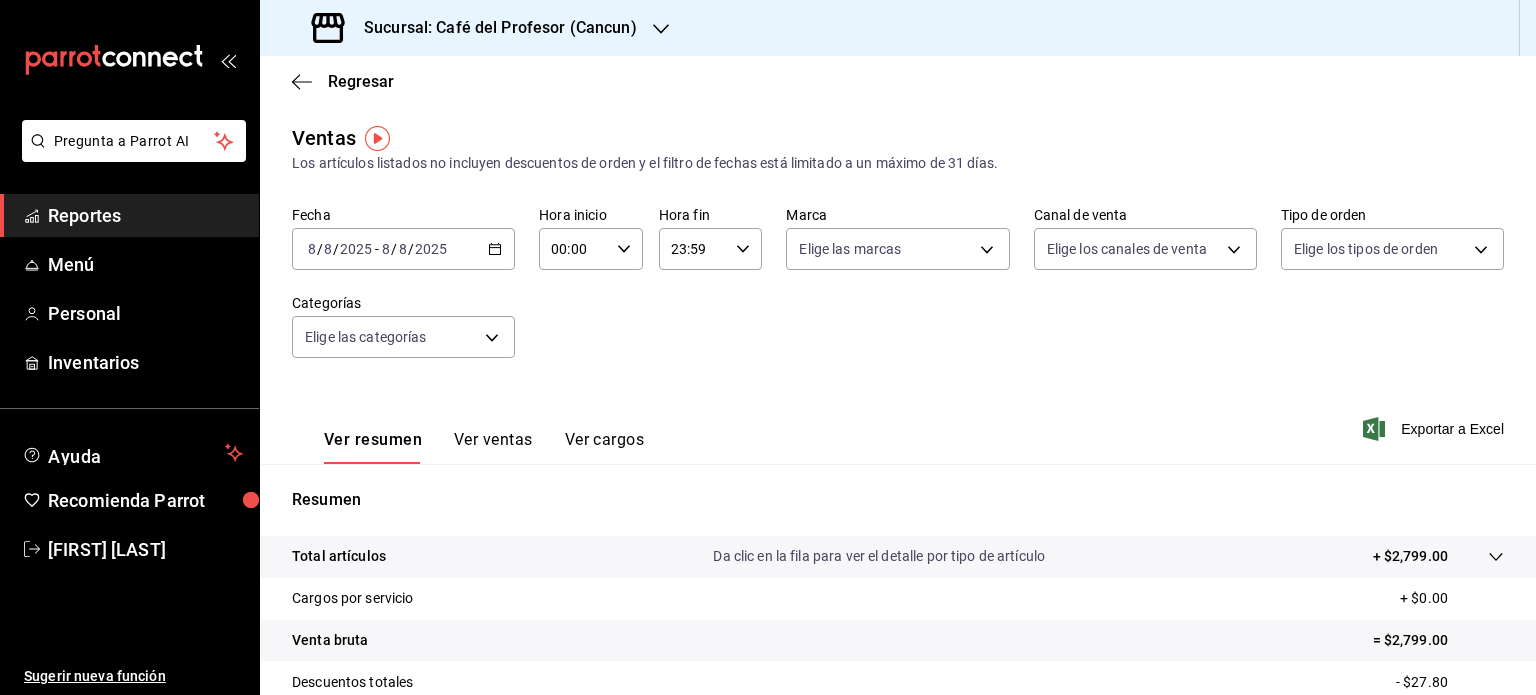 click on "Regresar" at bounding box center [898, 81] 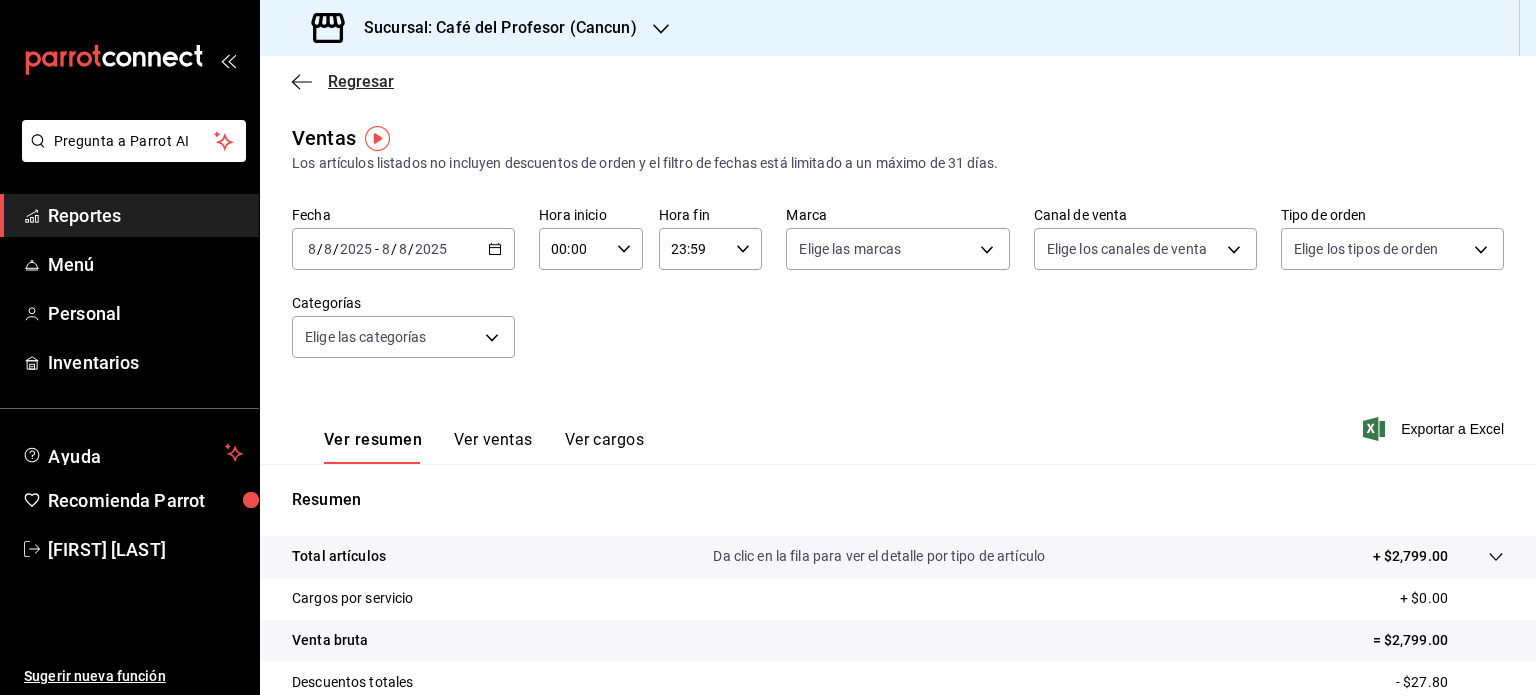 click 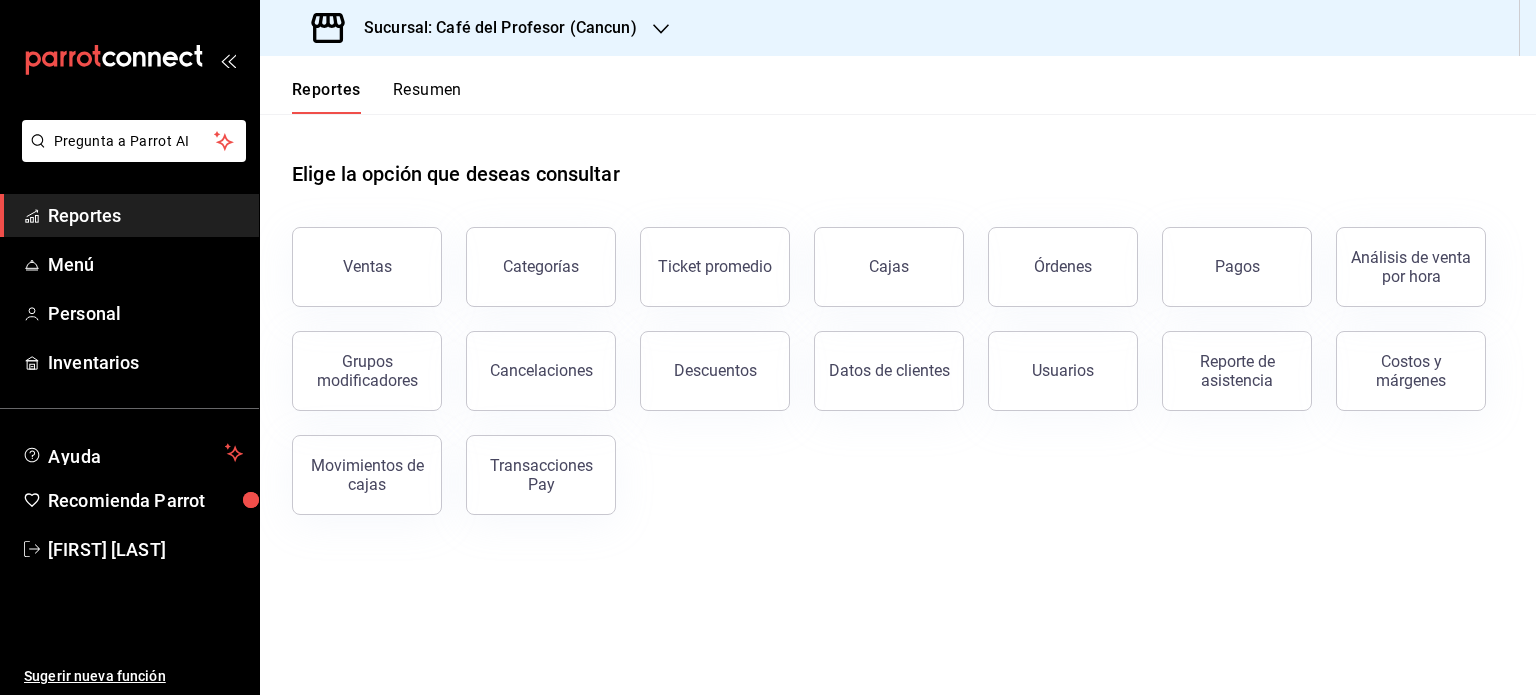 click on "Resumen" at bounding box center [427, 97] 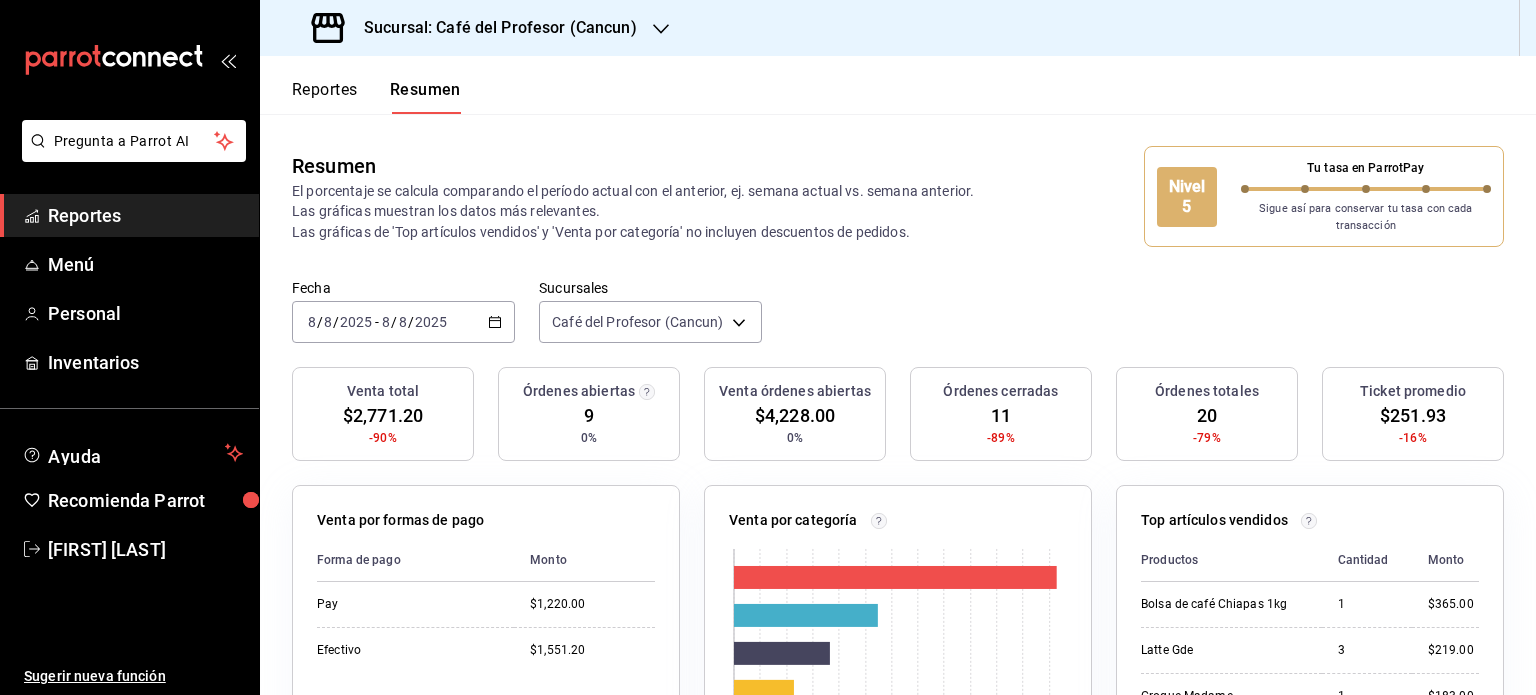 click on "Sucursal: Café del Profesor (Cancun)" at bounding box center (476, 28) 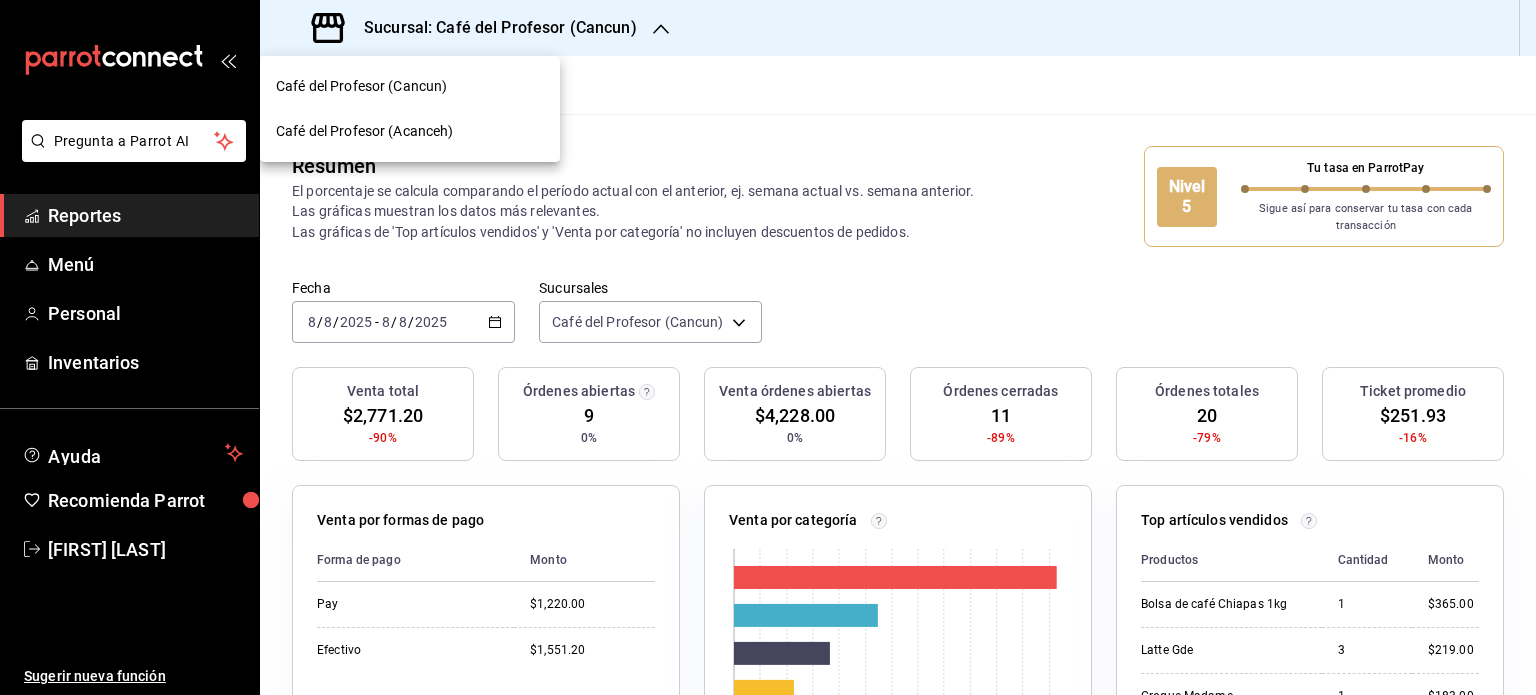 click on "Café del Profesor (Acanceh)" at bounding box center [365, 131] 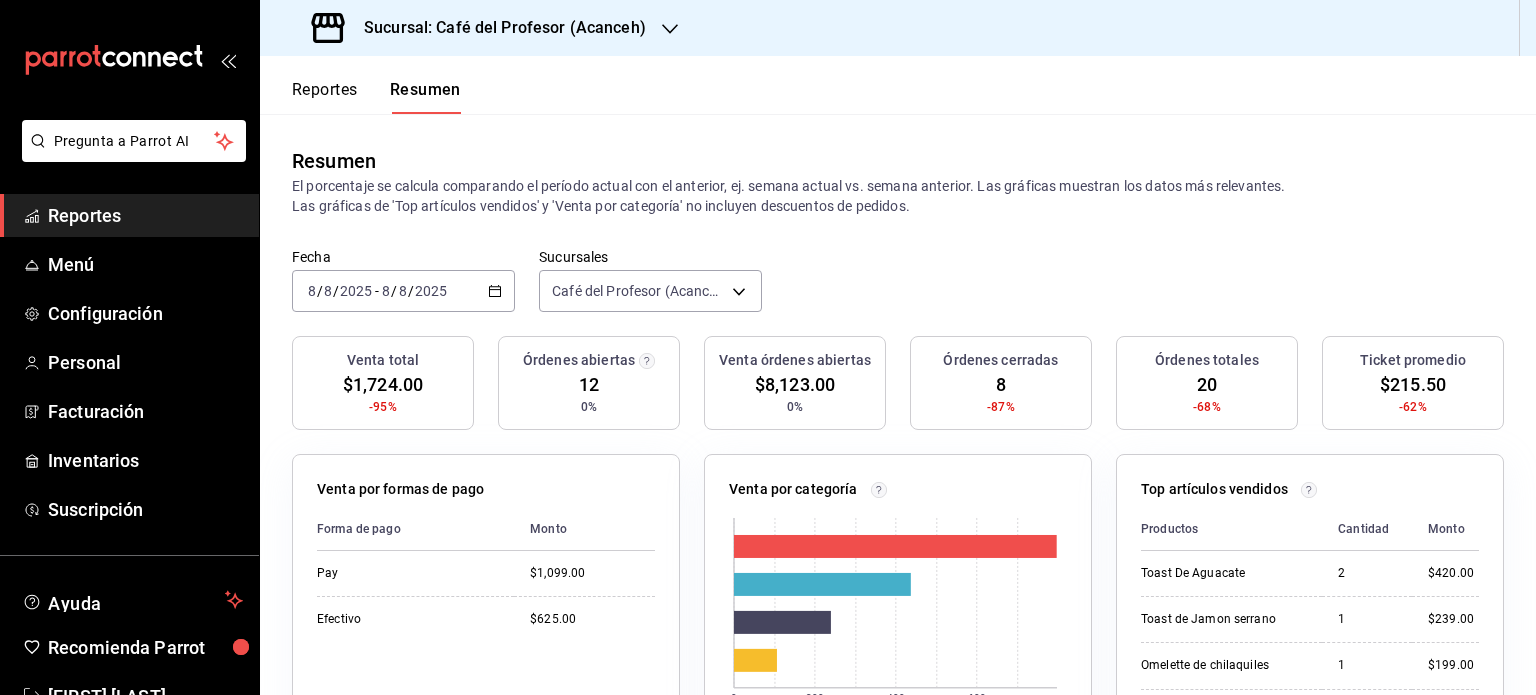 click on "Reportes" at bounding box center [325, 97] 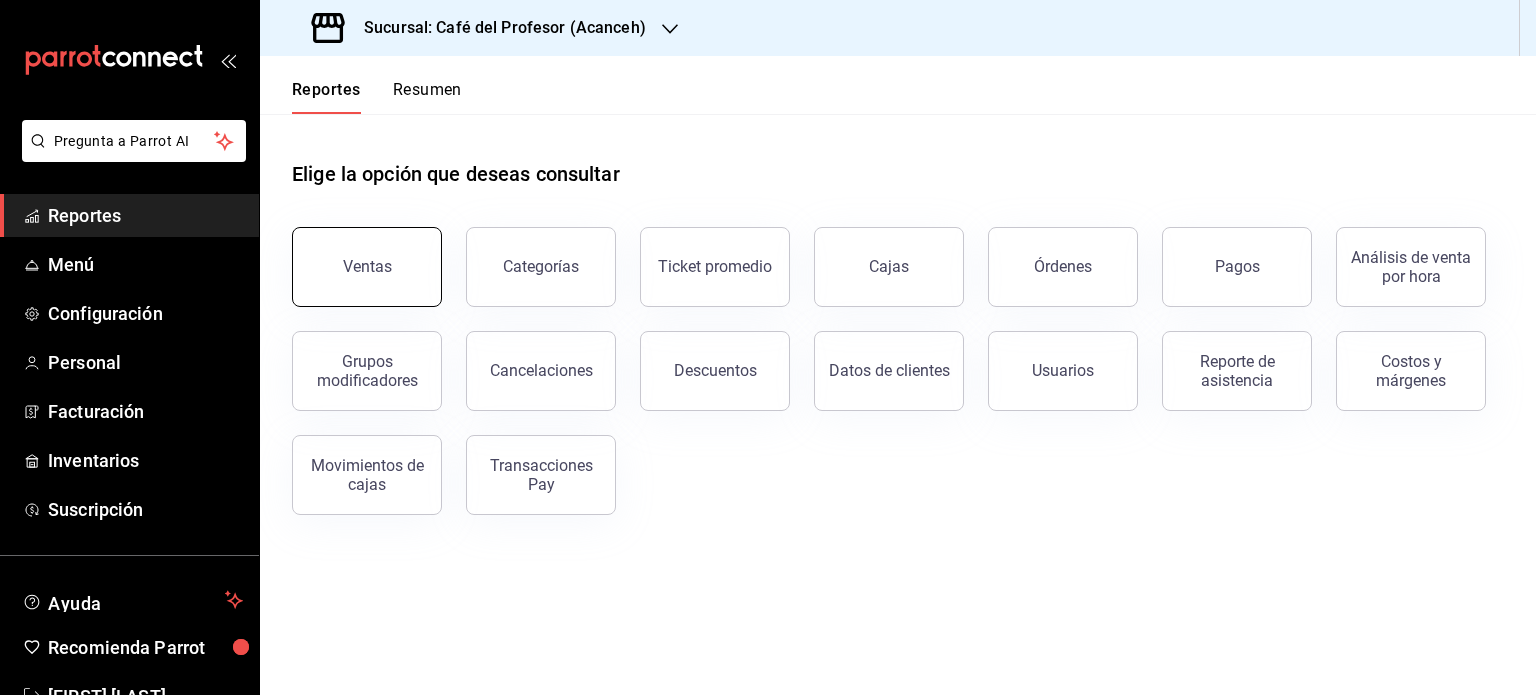click on "Ventas" at bounding box center (367, 267) 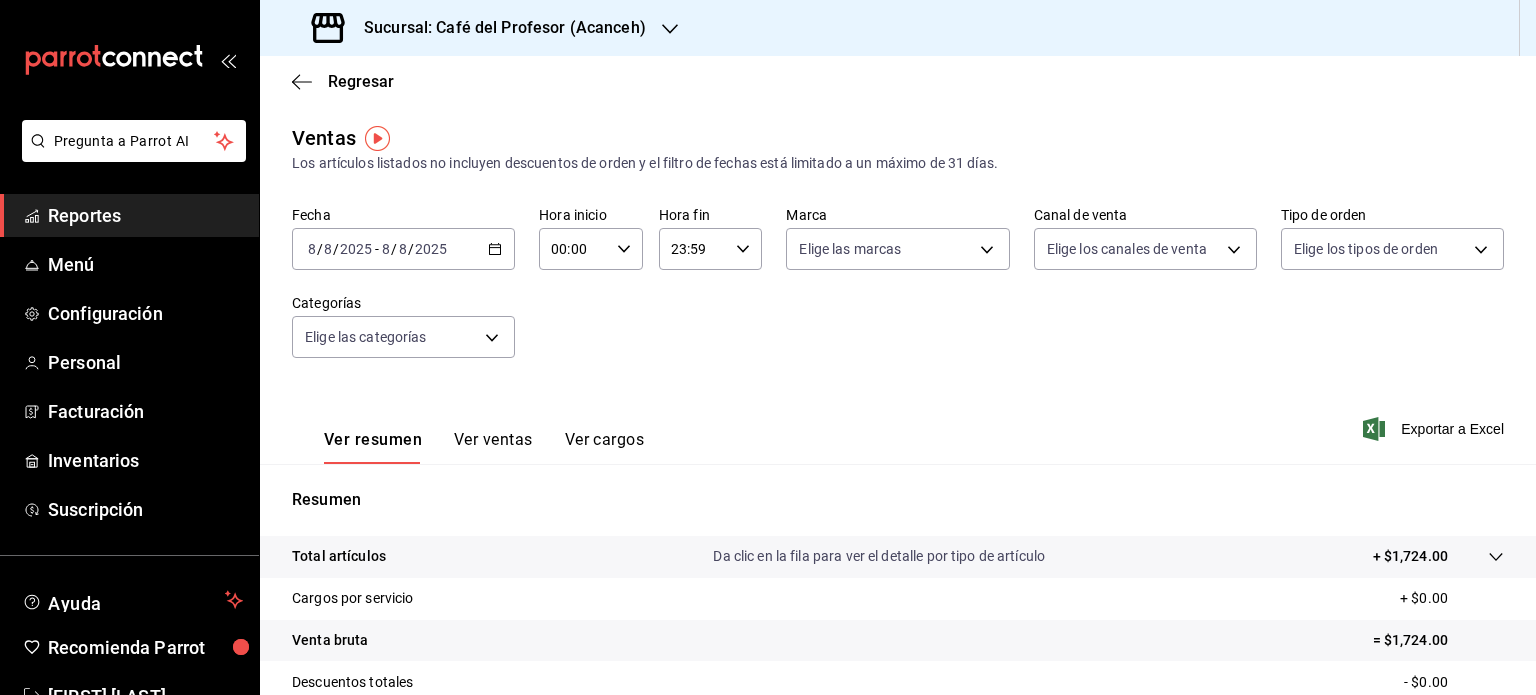click 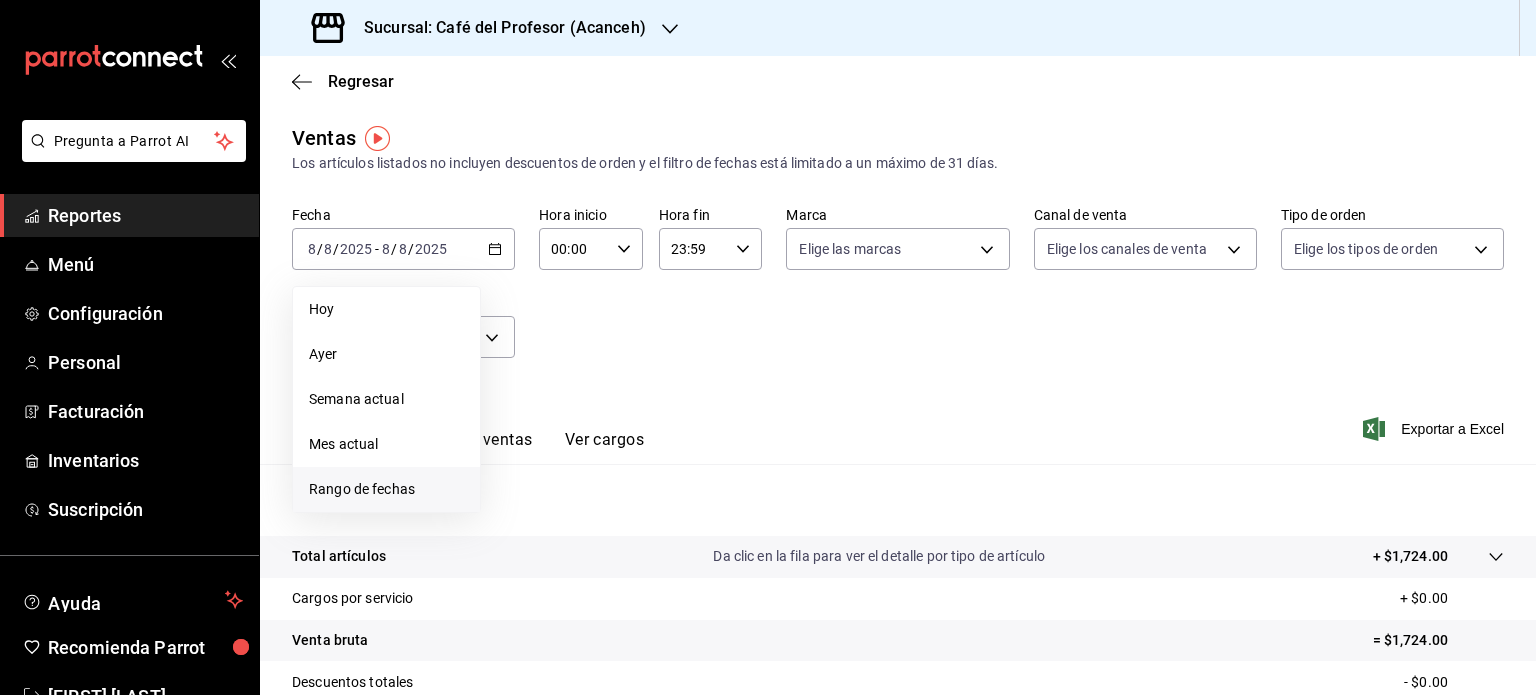click on "Rango de fechas" at bounding box center (386, 489) 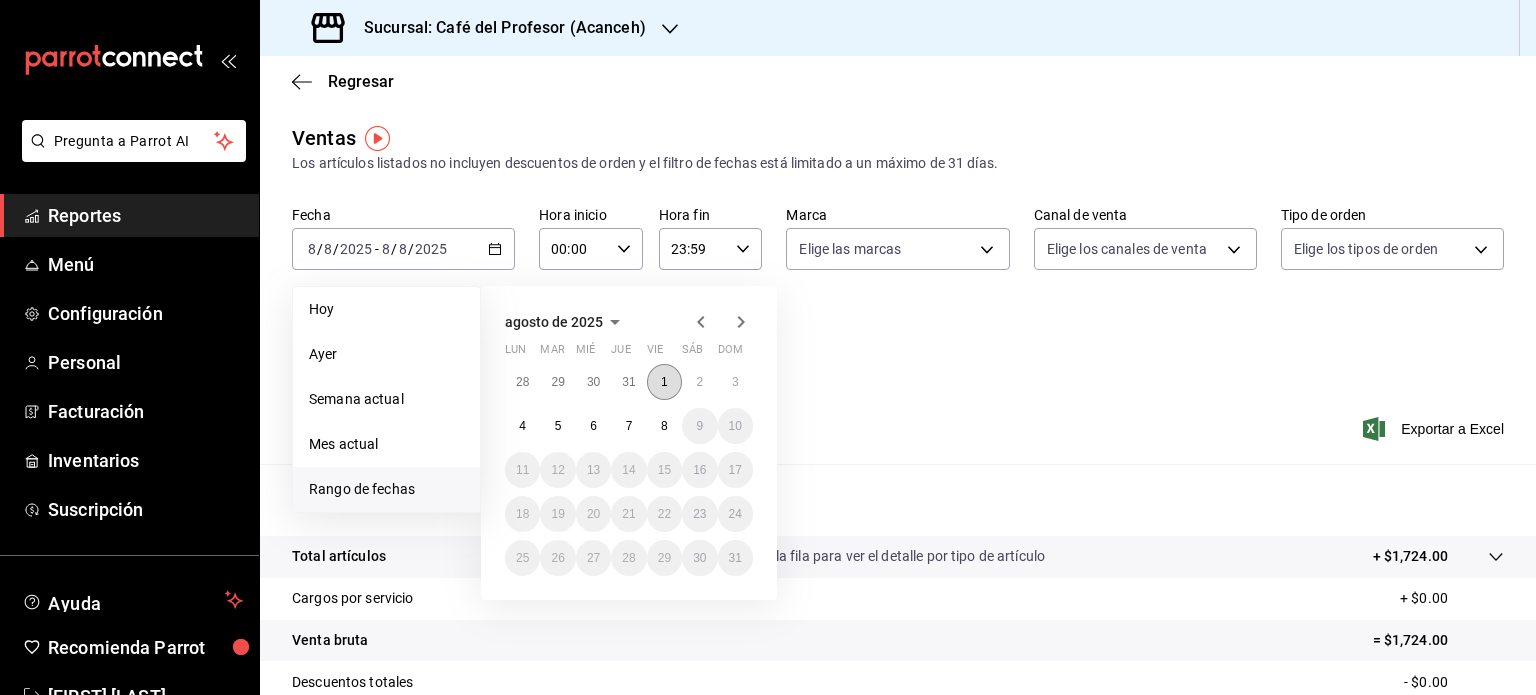 click on "1" at bounding box center [664, 382] 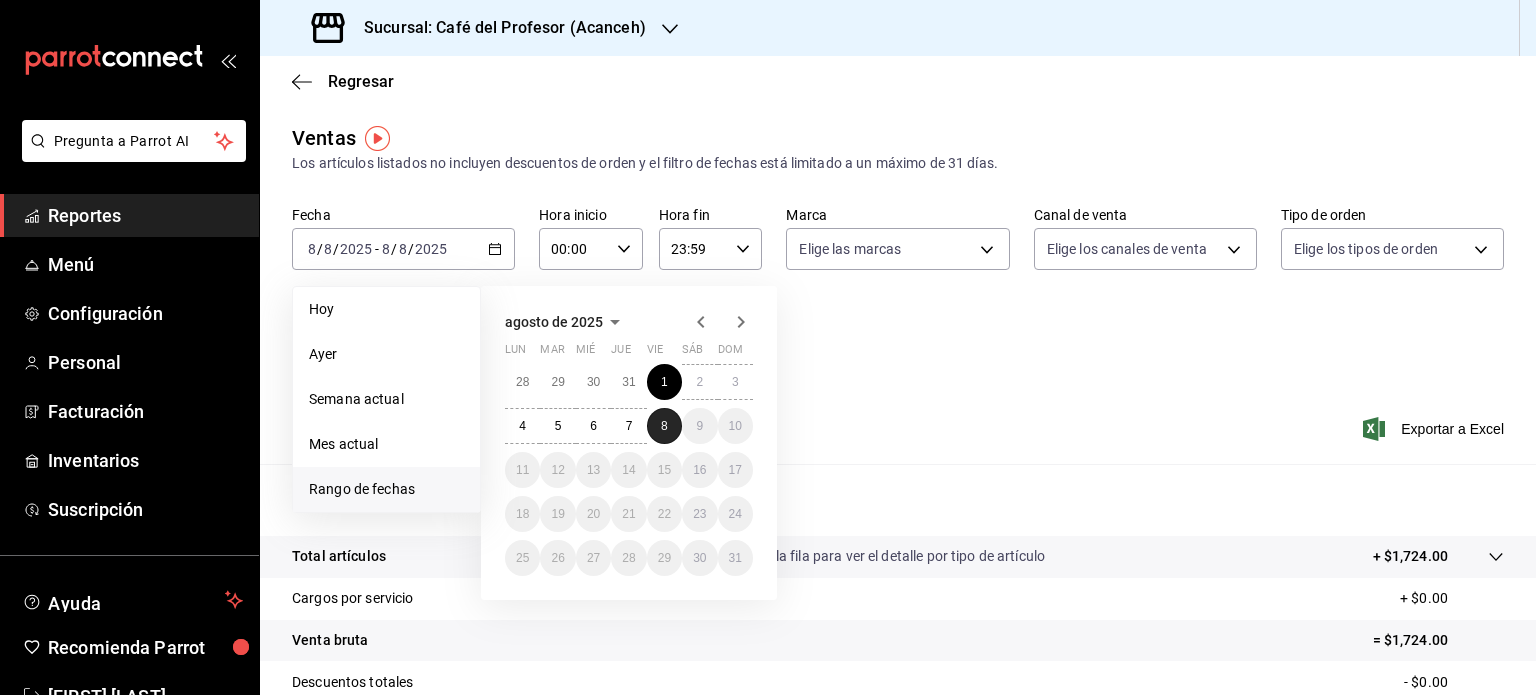 click on "8" at bounding box center (664, 426) 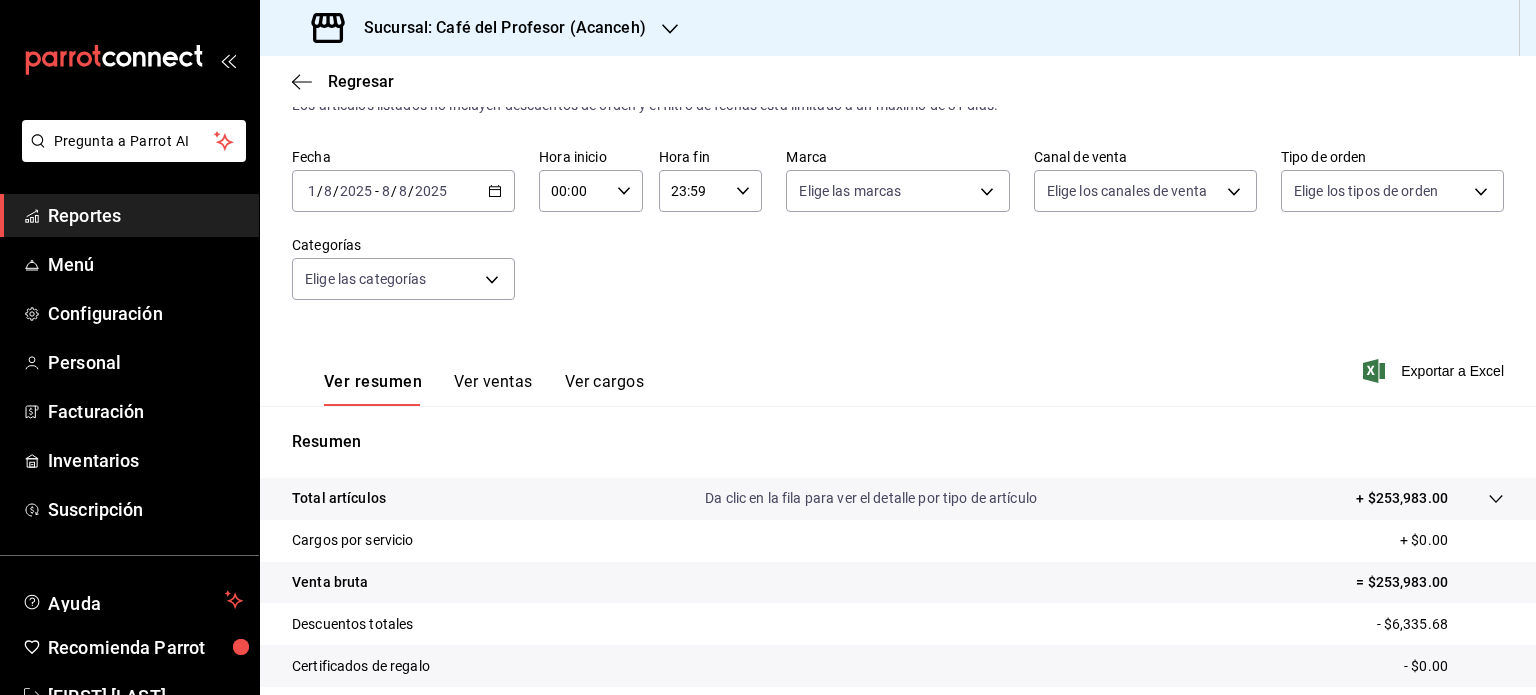 scroll, scrollTop: 0, scrollLeft: 0, axis: both 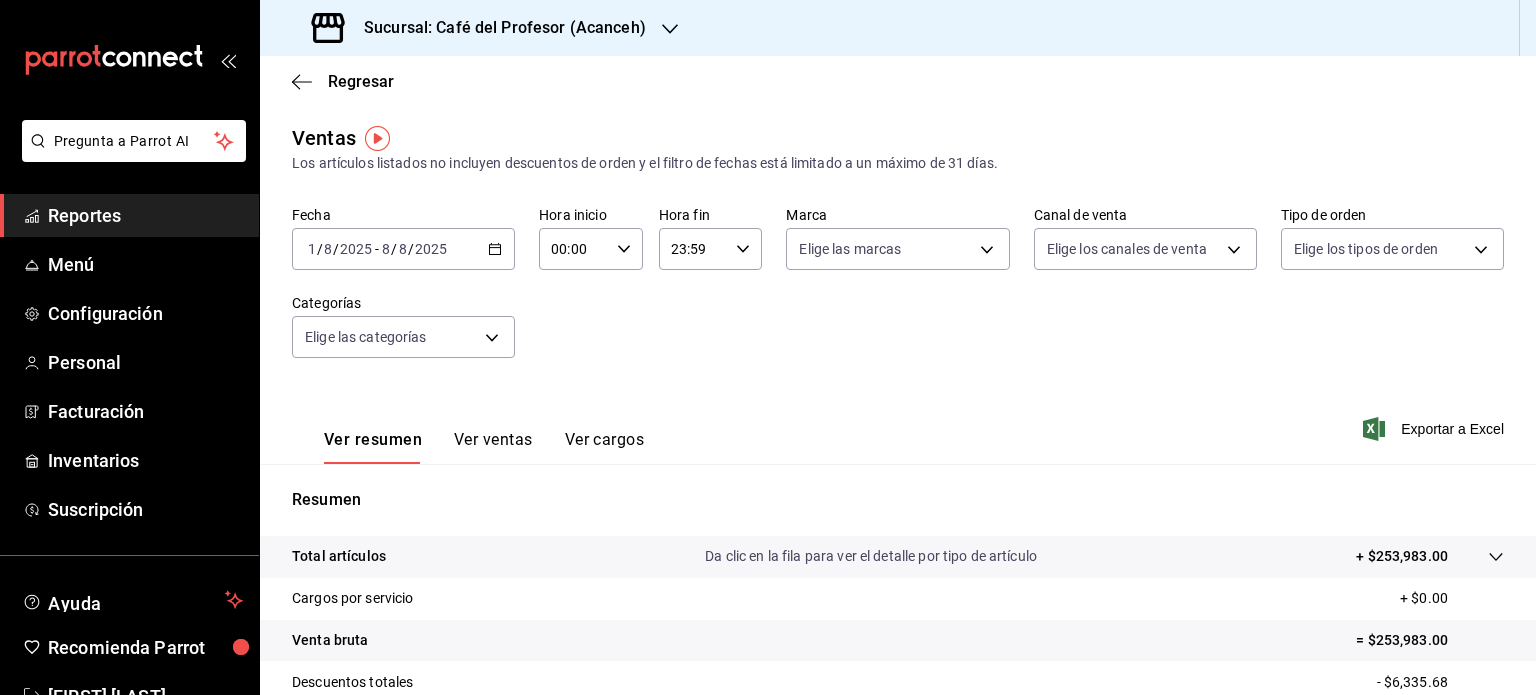 click 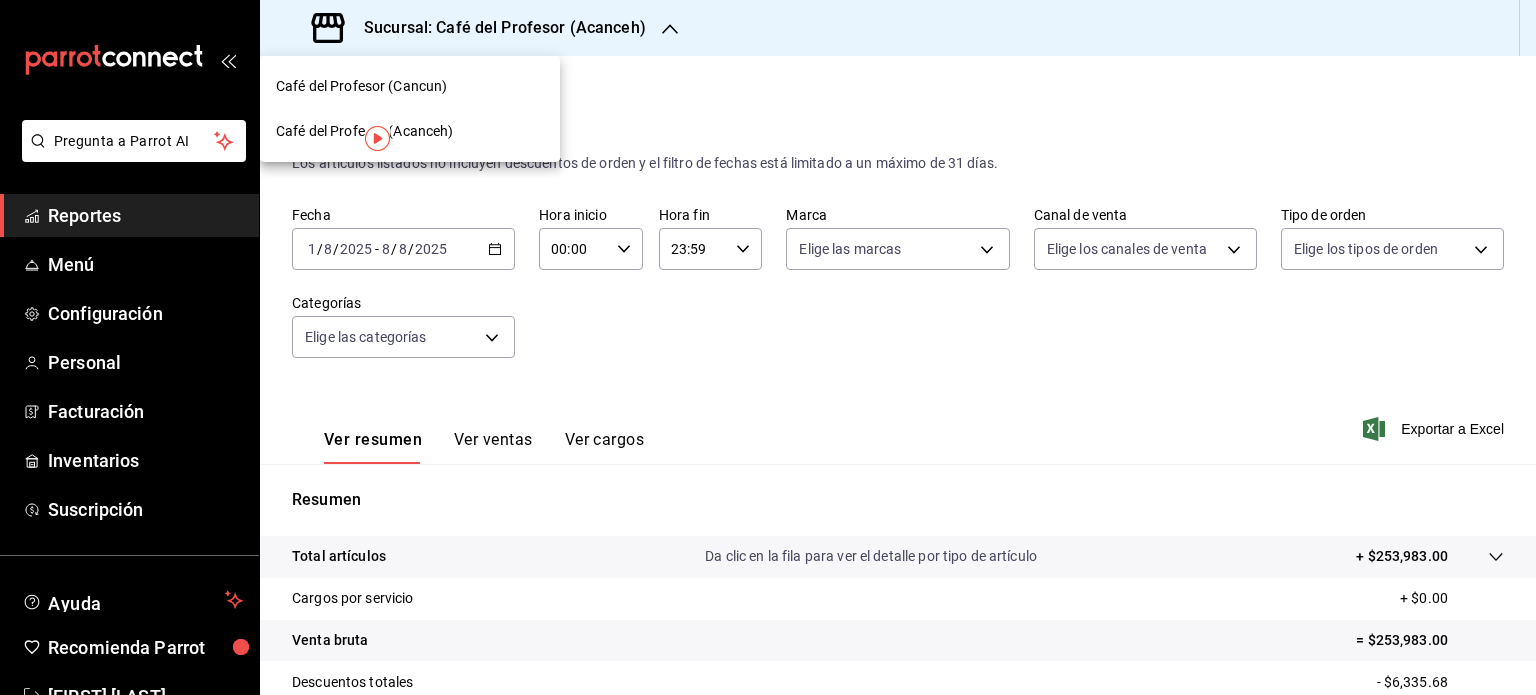click on "Café del Profesor (Cancun)" at bounding box center [410, 86] 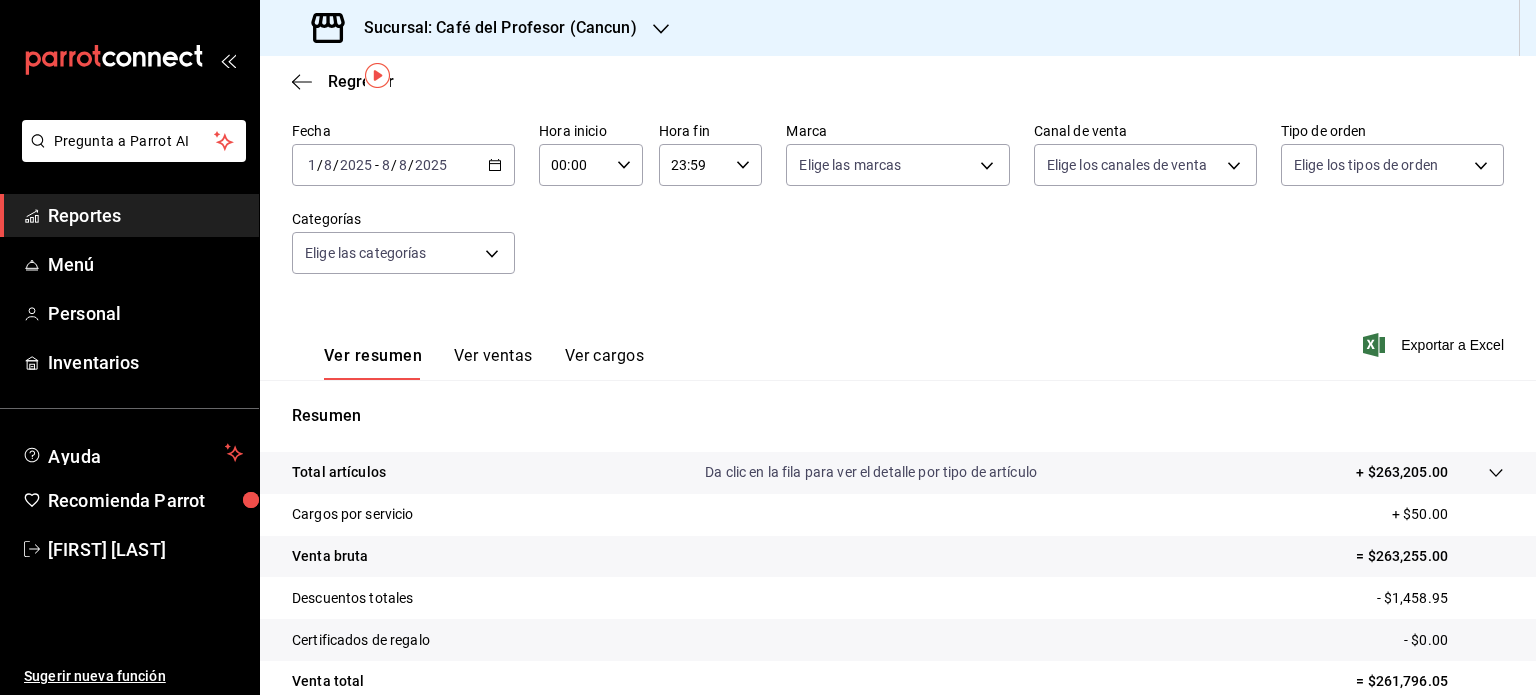 scroll, scrollTop: 0, scrollLeft: 0, axis: both 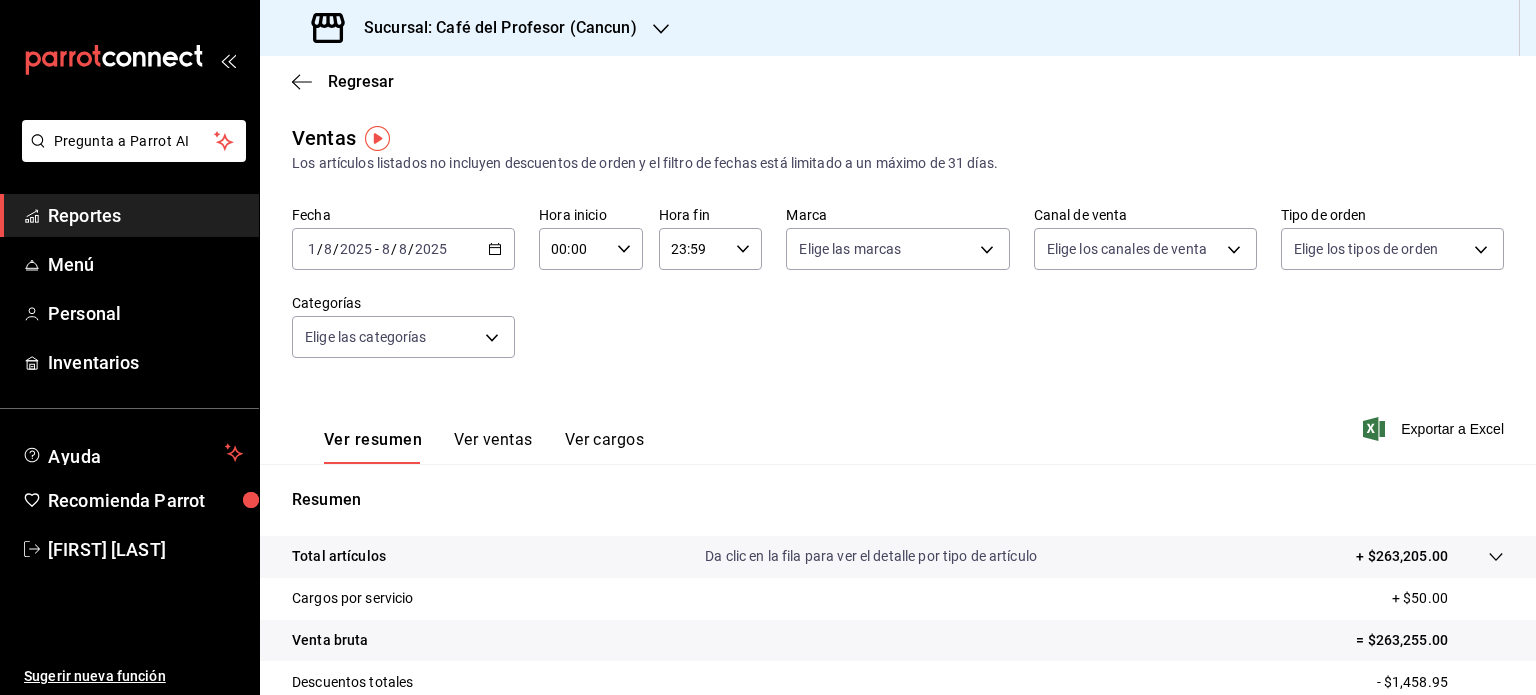 click 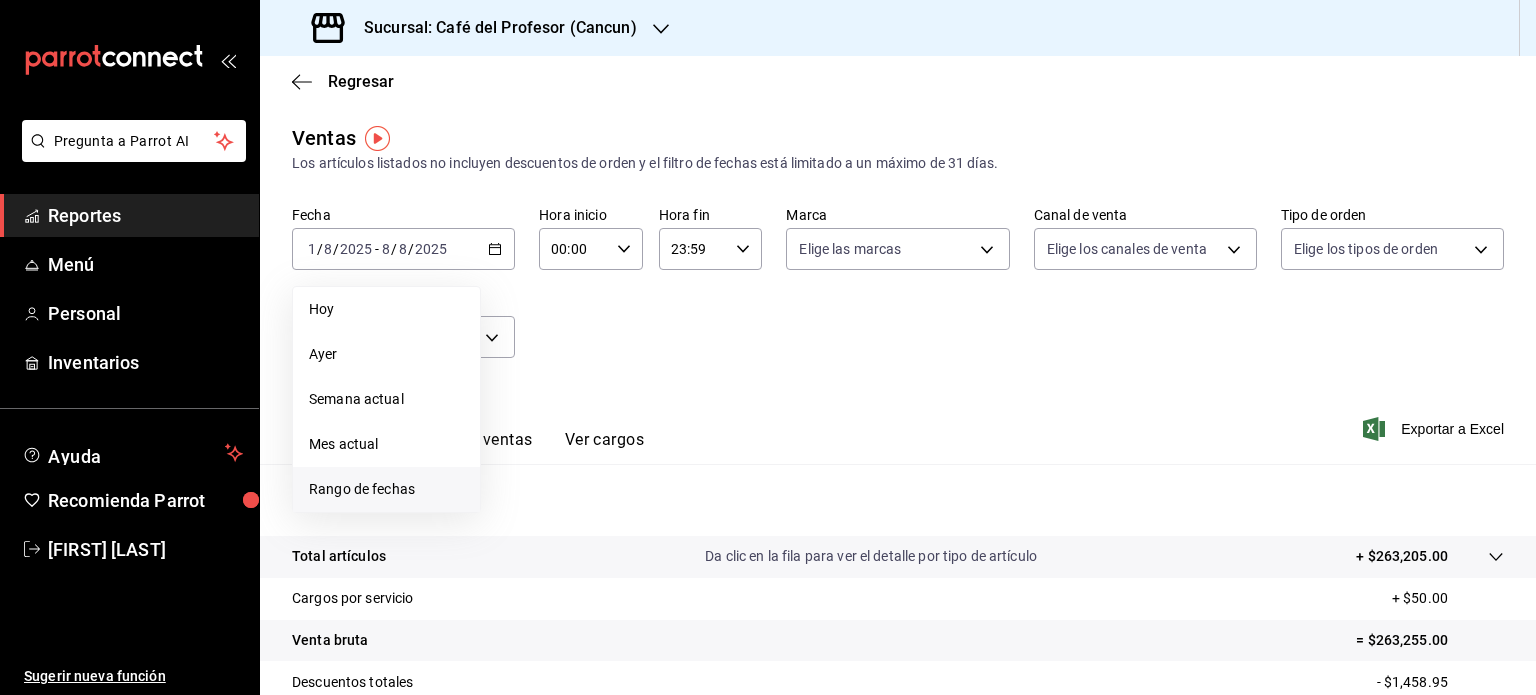 click on "Rango de fechas" at bounding box center [386, 489] 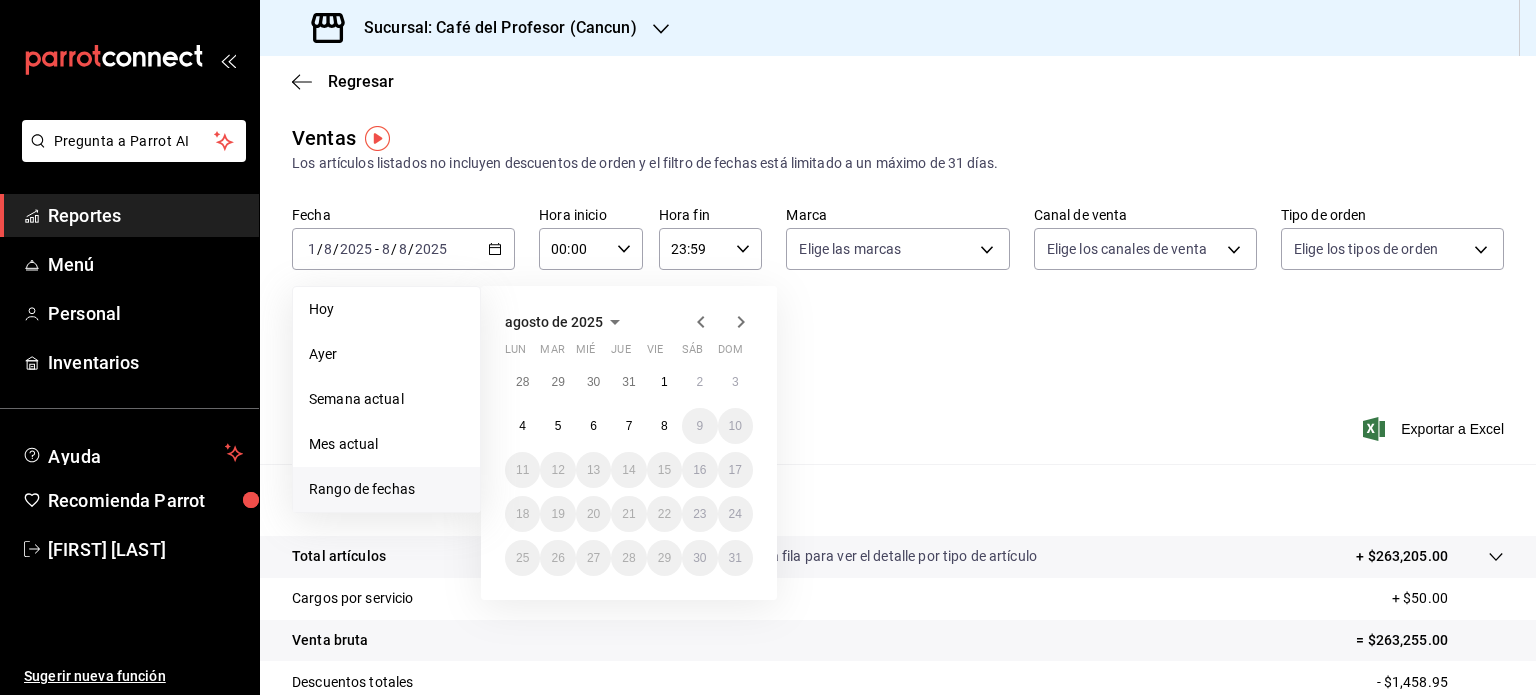 click 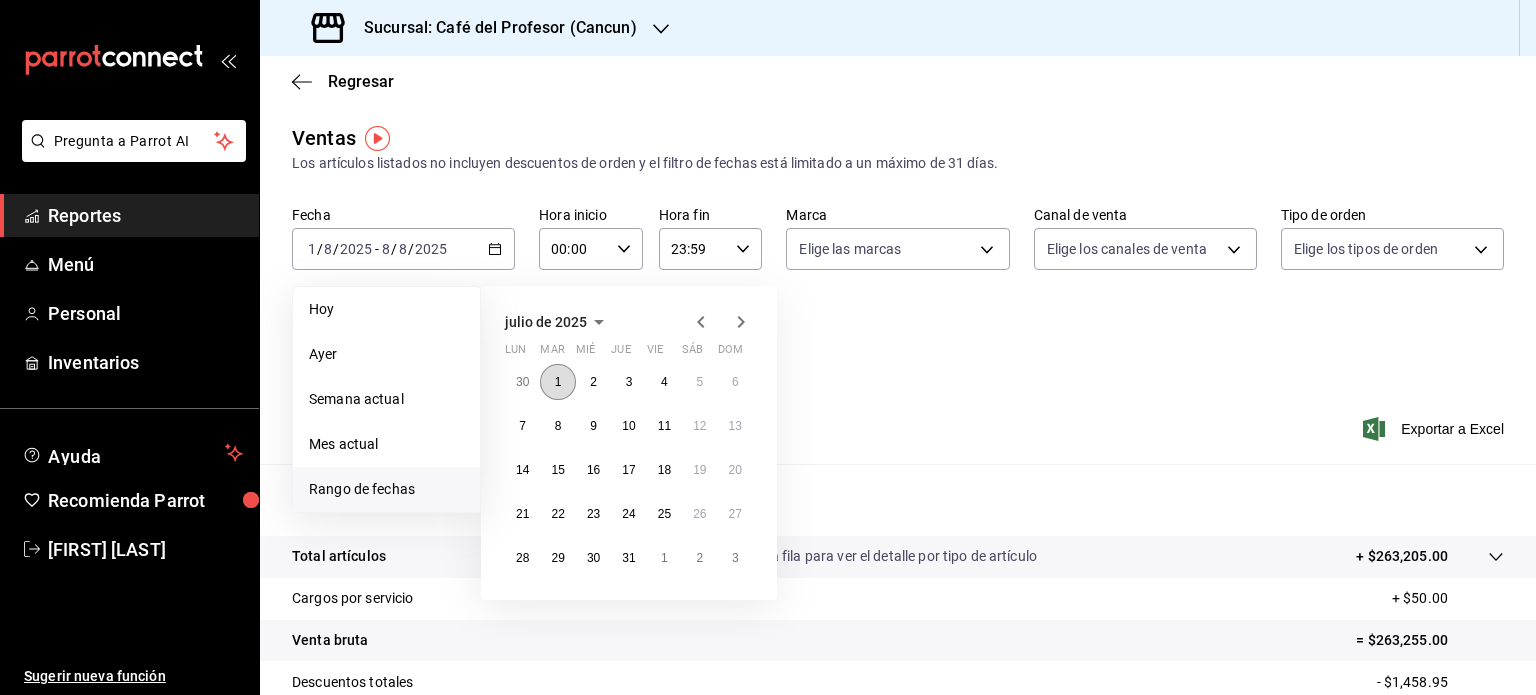 click on "1" at bounding box center [557, 382] 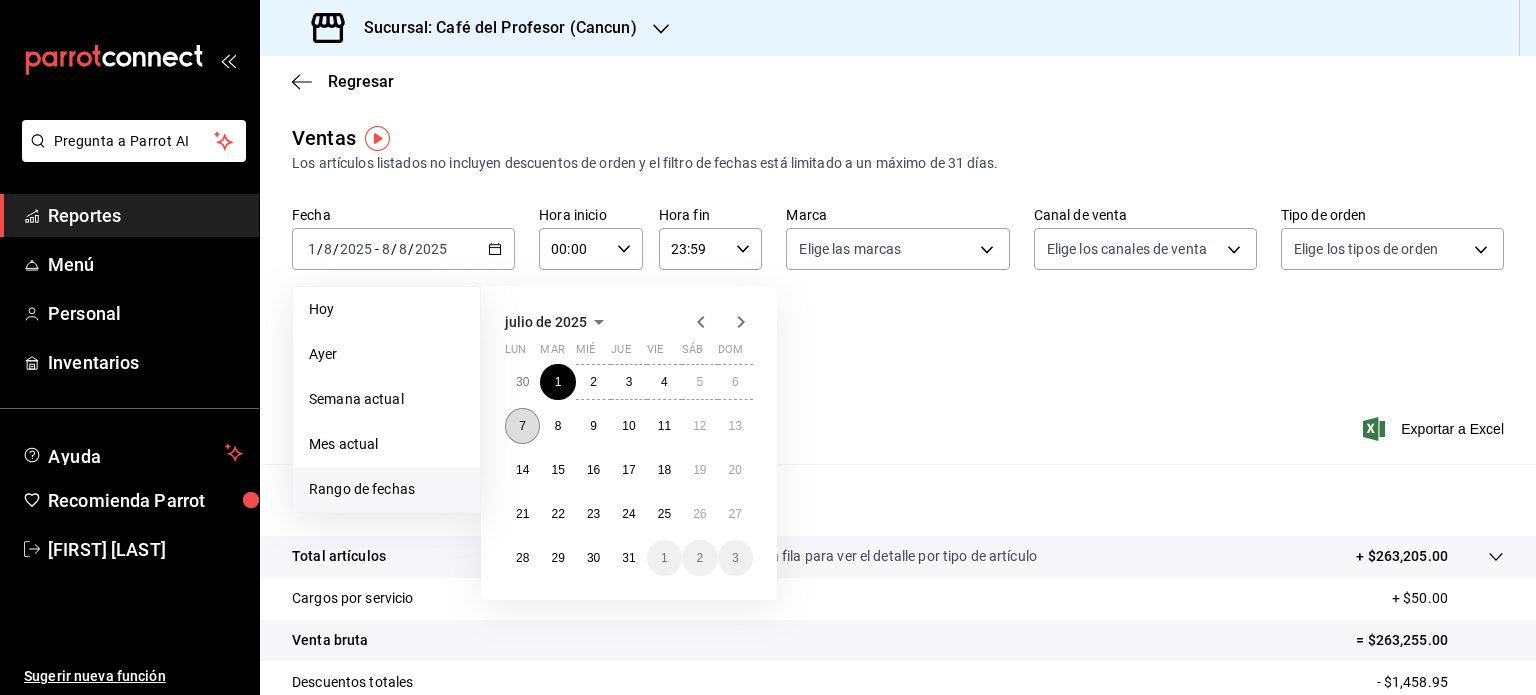 click on "7" at bounding box center (522, 426) 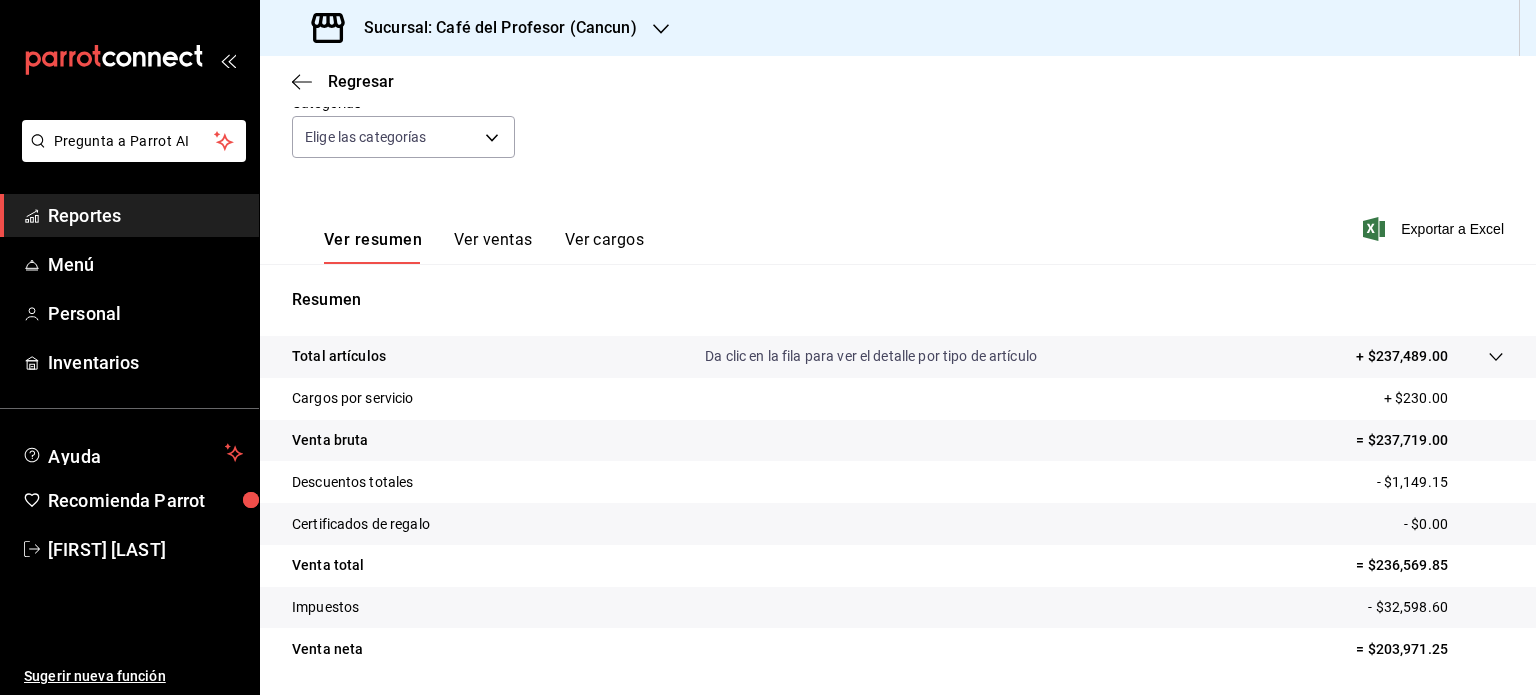 scroll, scrollTop: 0, scrollLeft: 0, axis: both 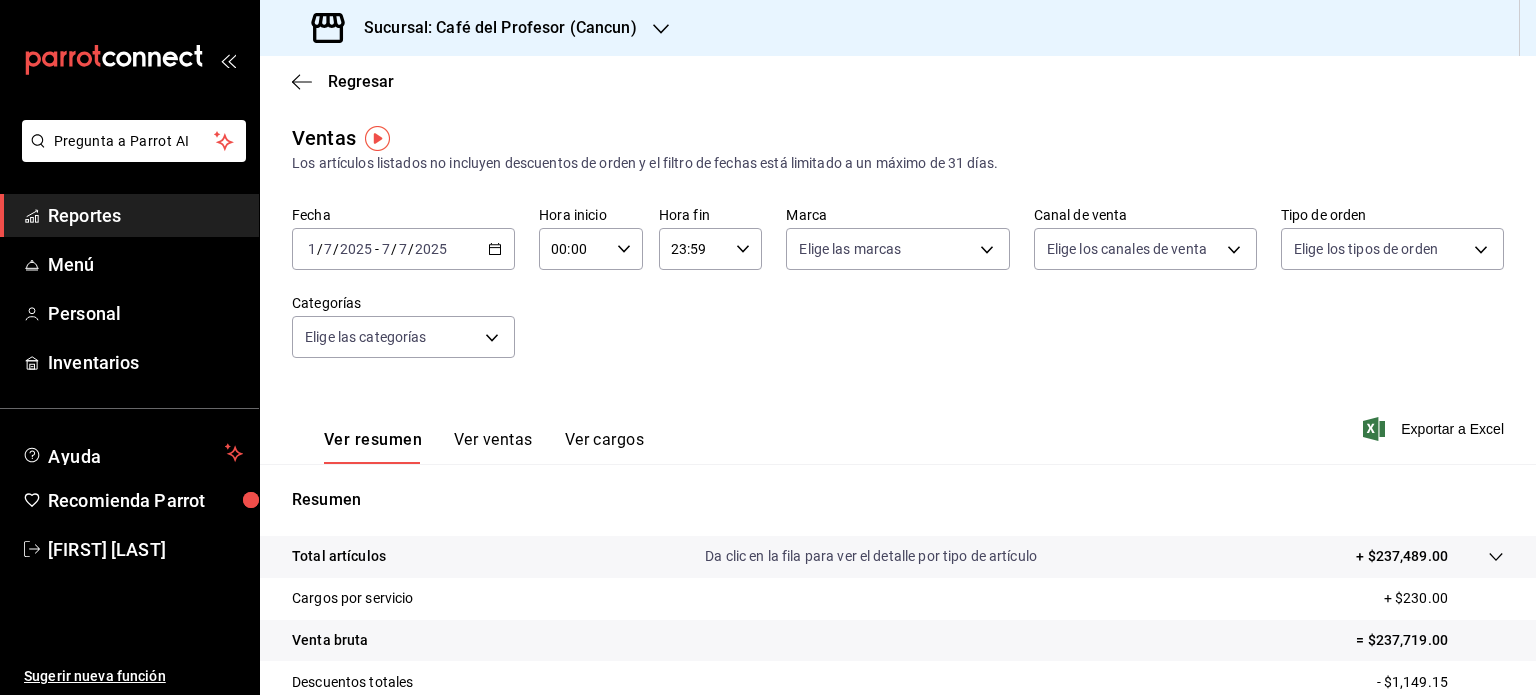 click 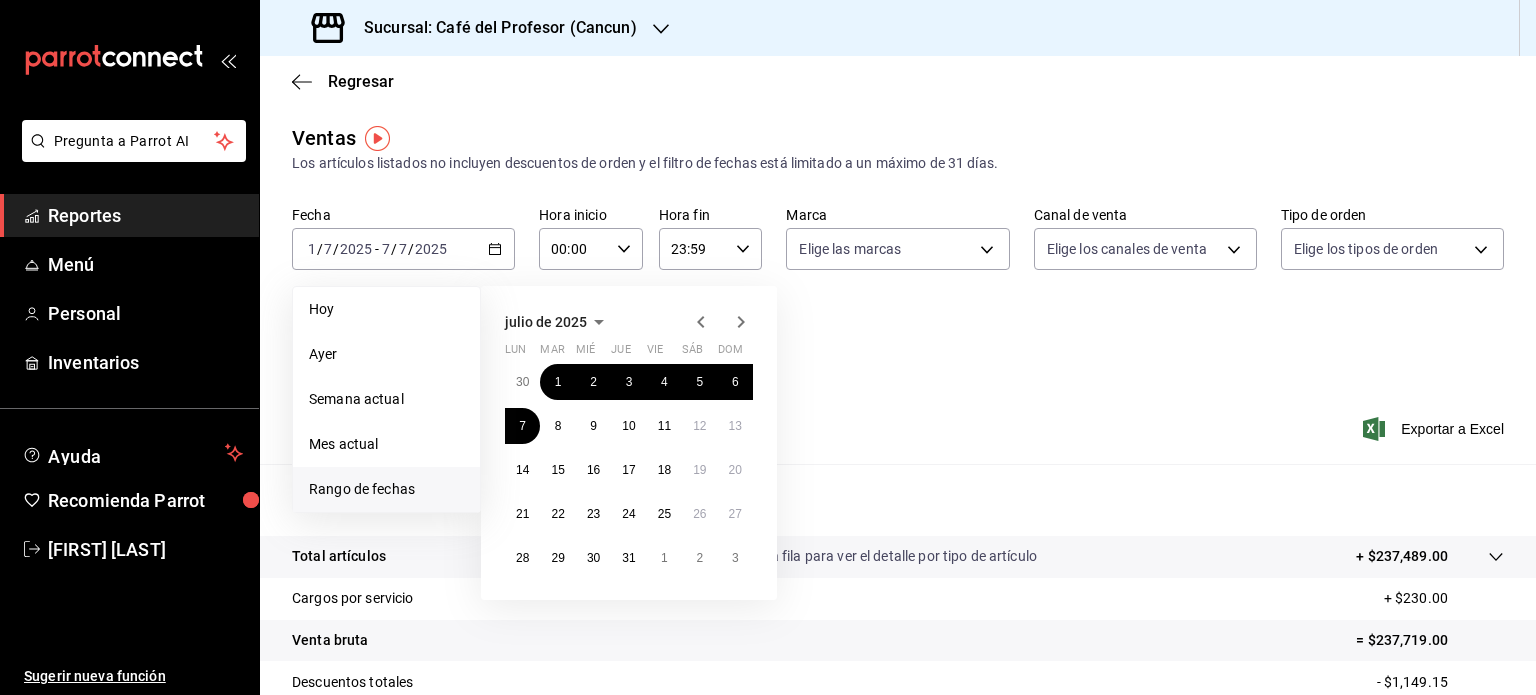 click 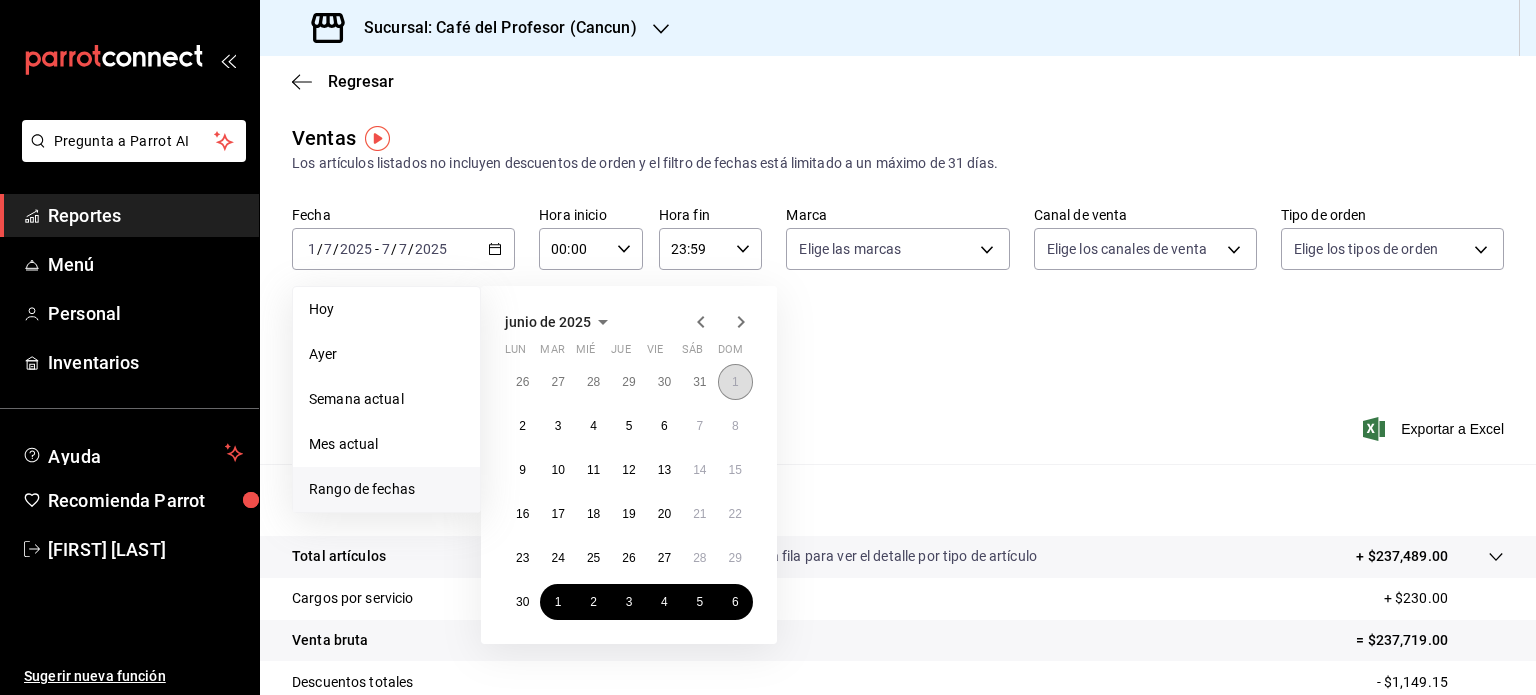 click on "1" at bounding box center [735, 382] 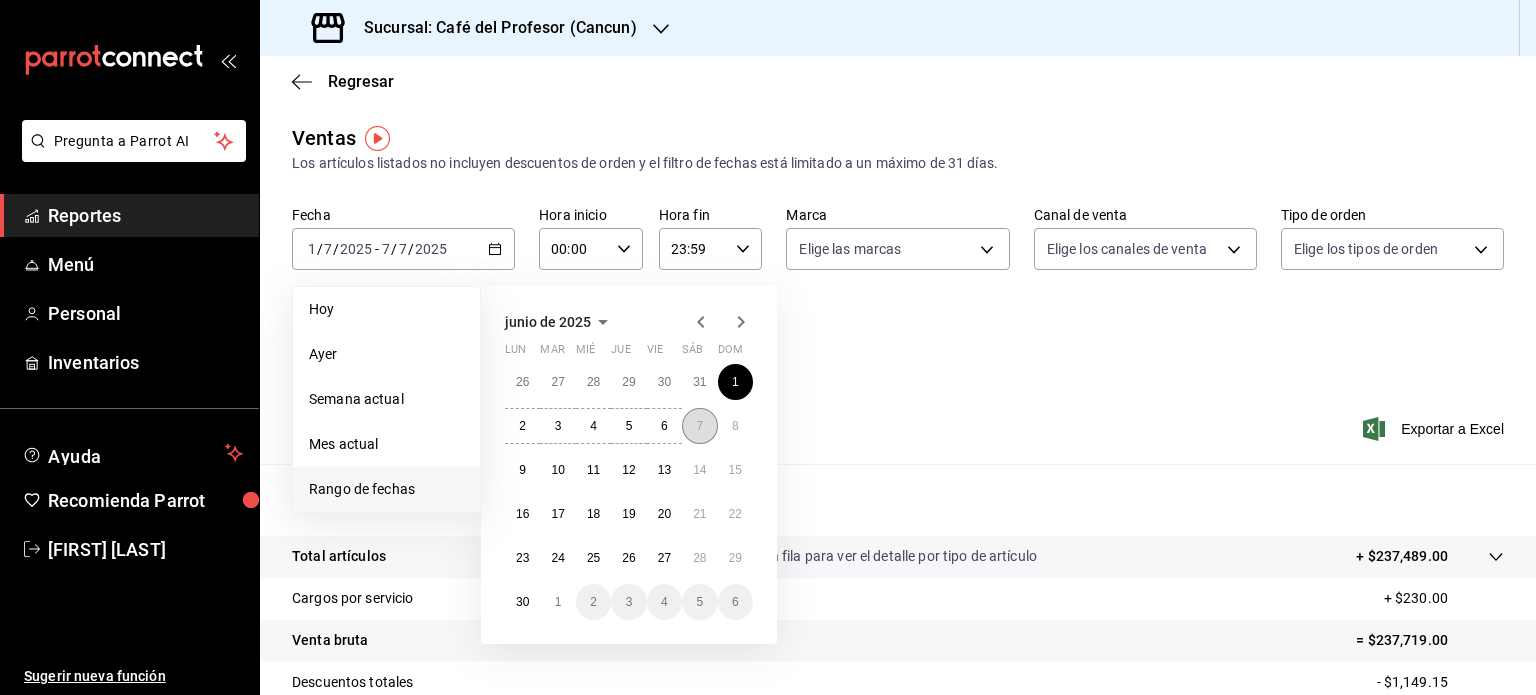 click on "7" at bounding box center [699, 426] 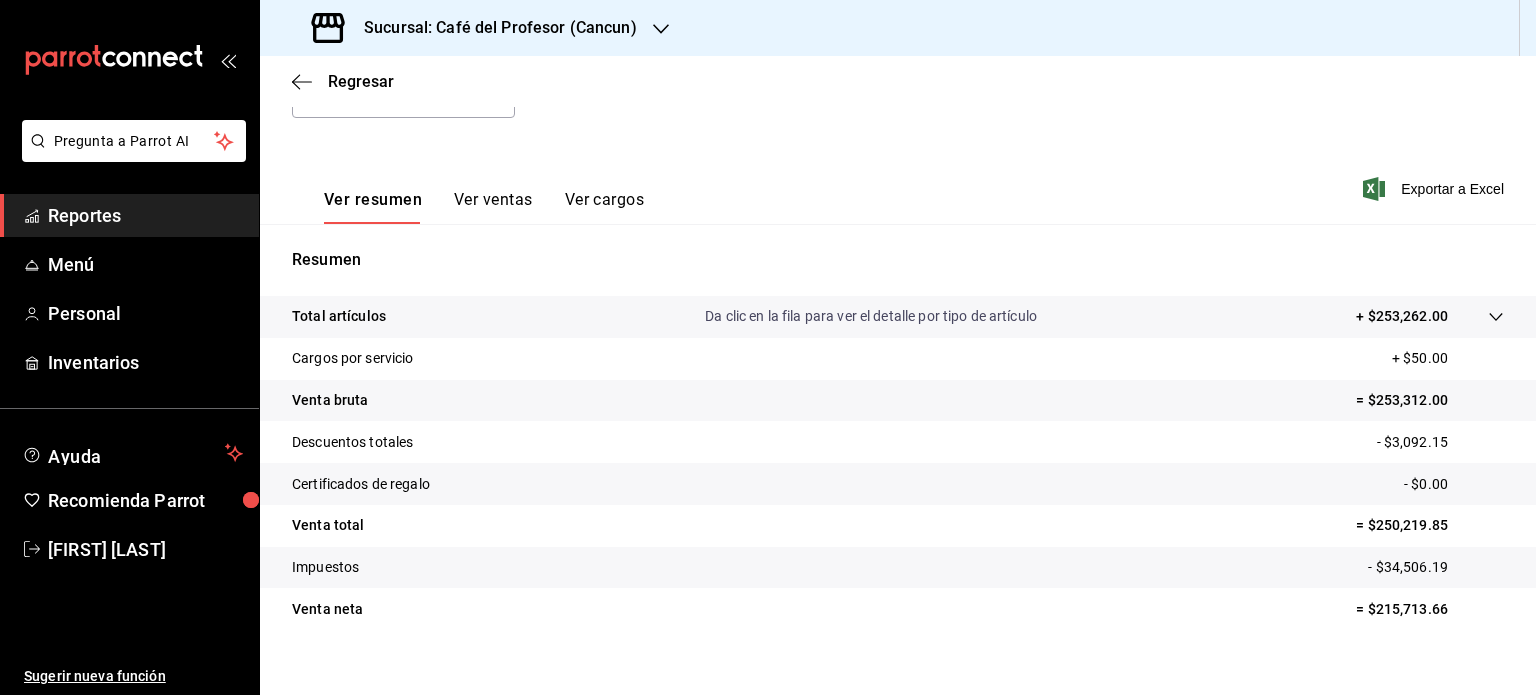 scroll, scrollTop: 0, scrollLeft: 0, axis: both 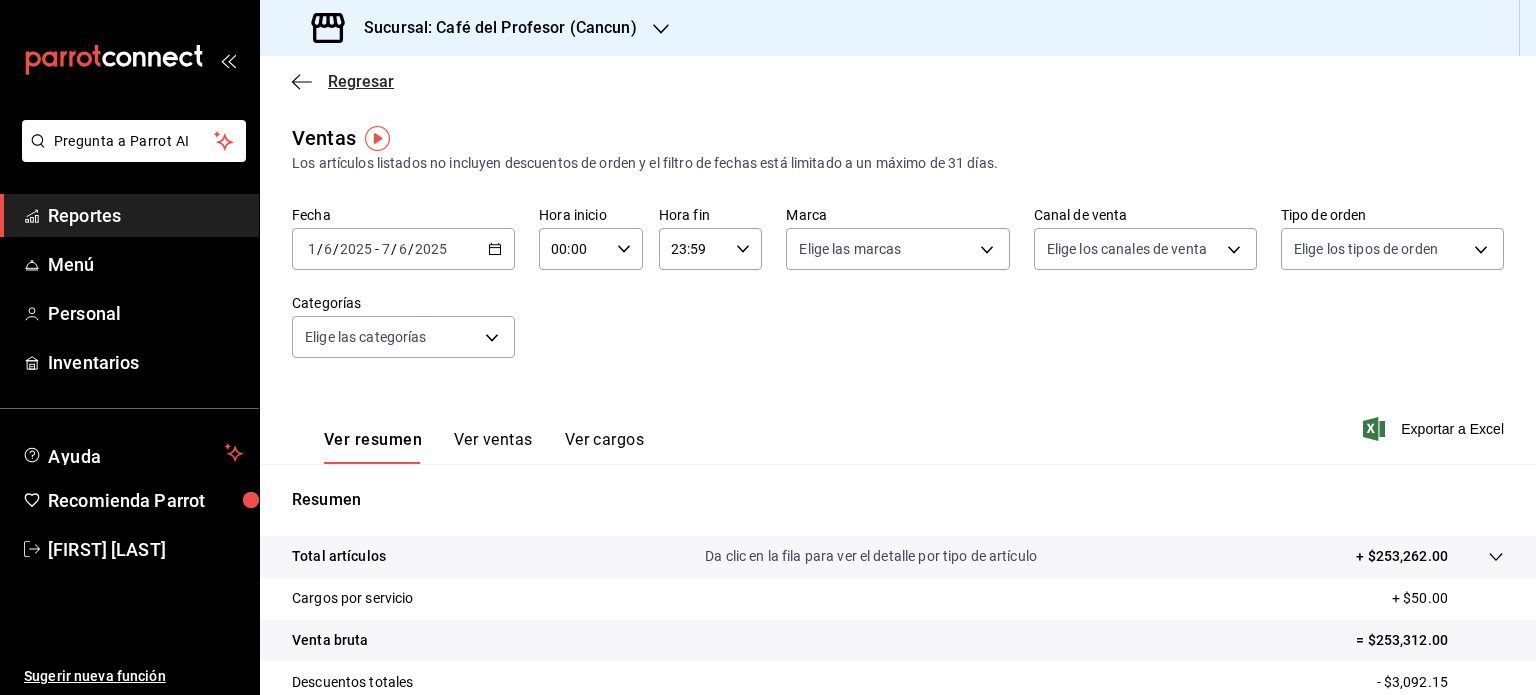 click 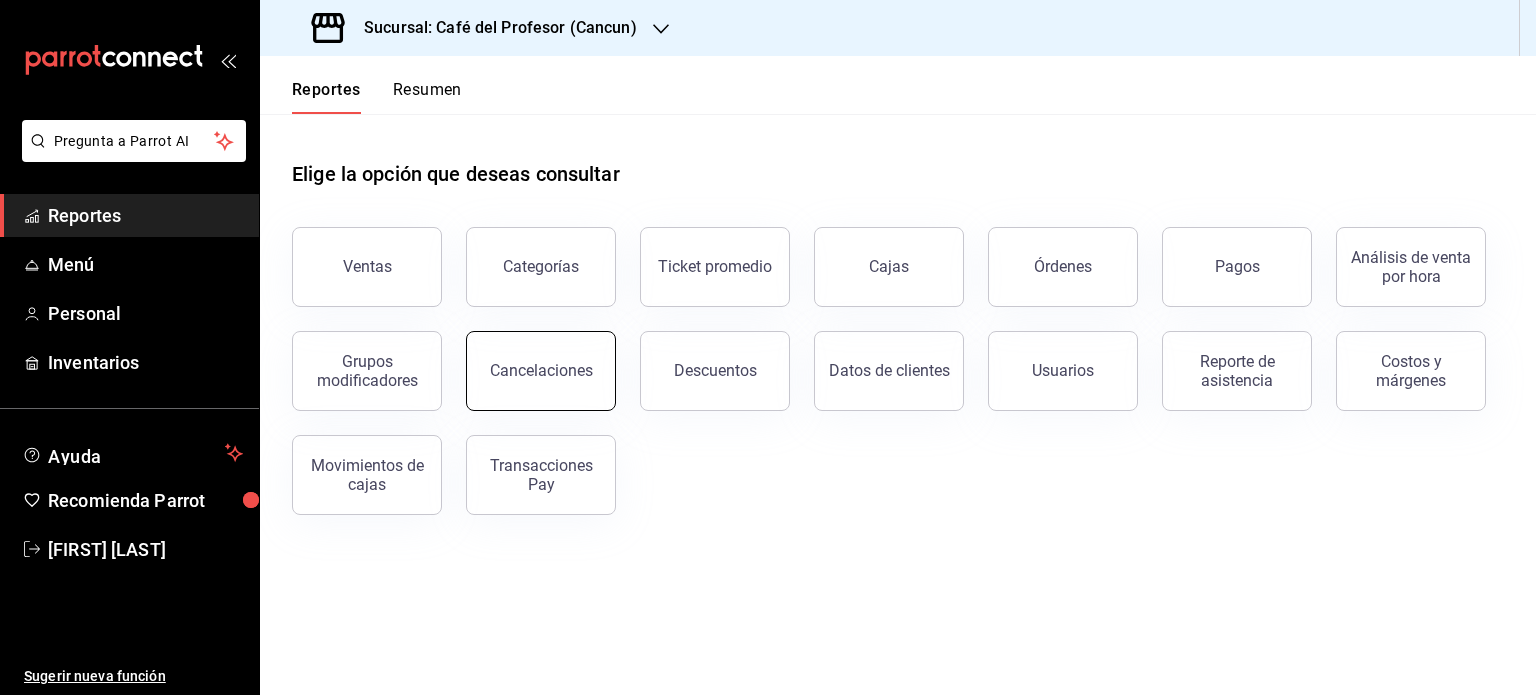 click on "Cancelaciones" at bounding box center [541, 371] 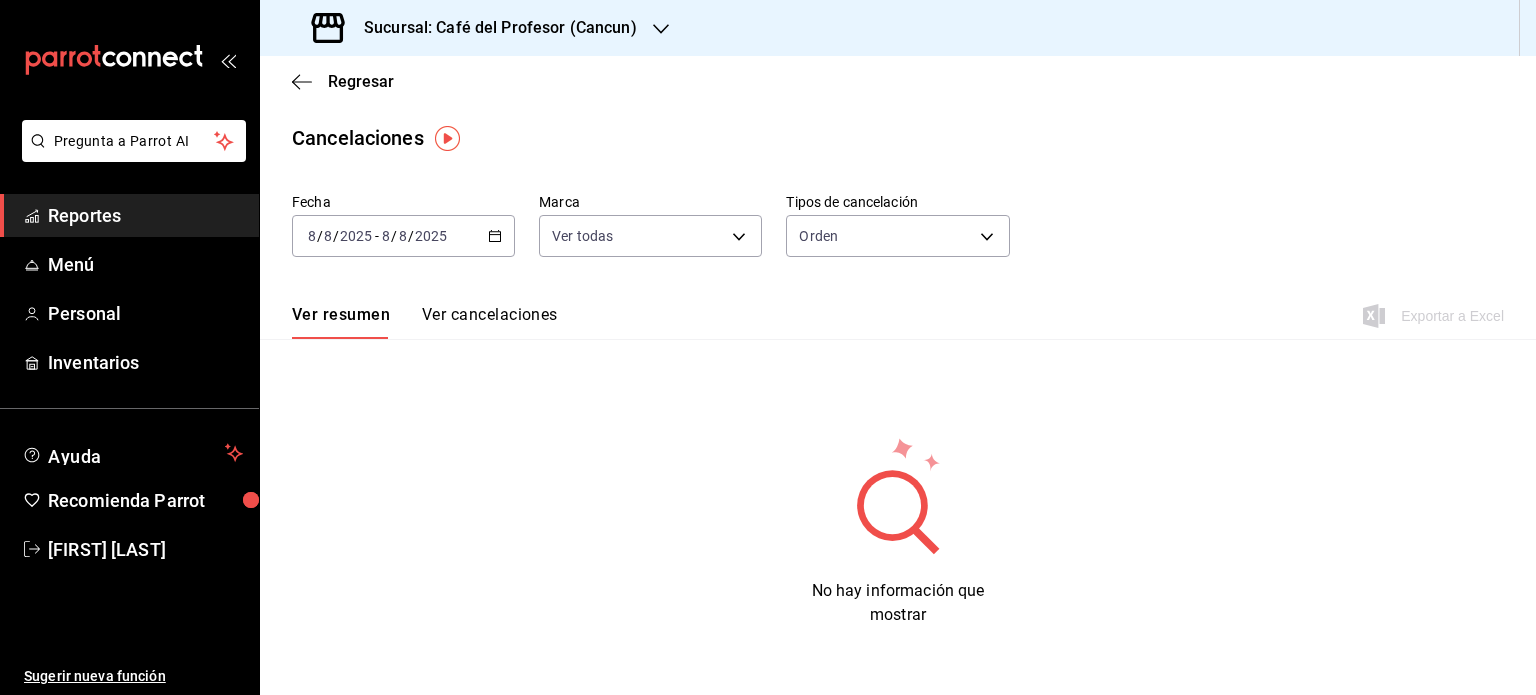 click 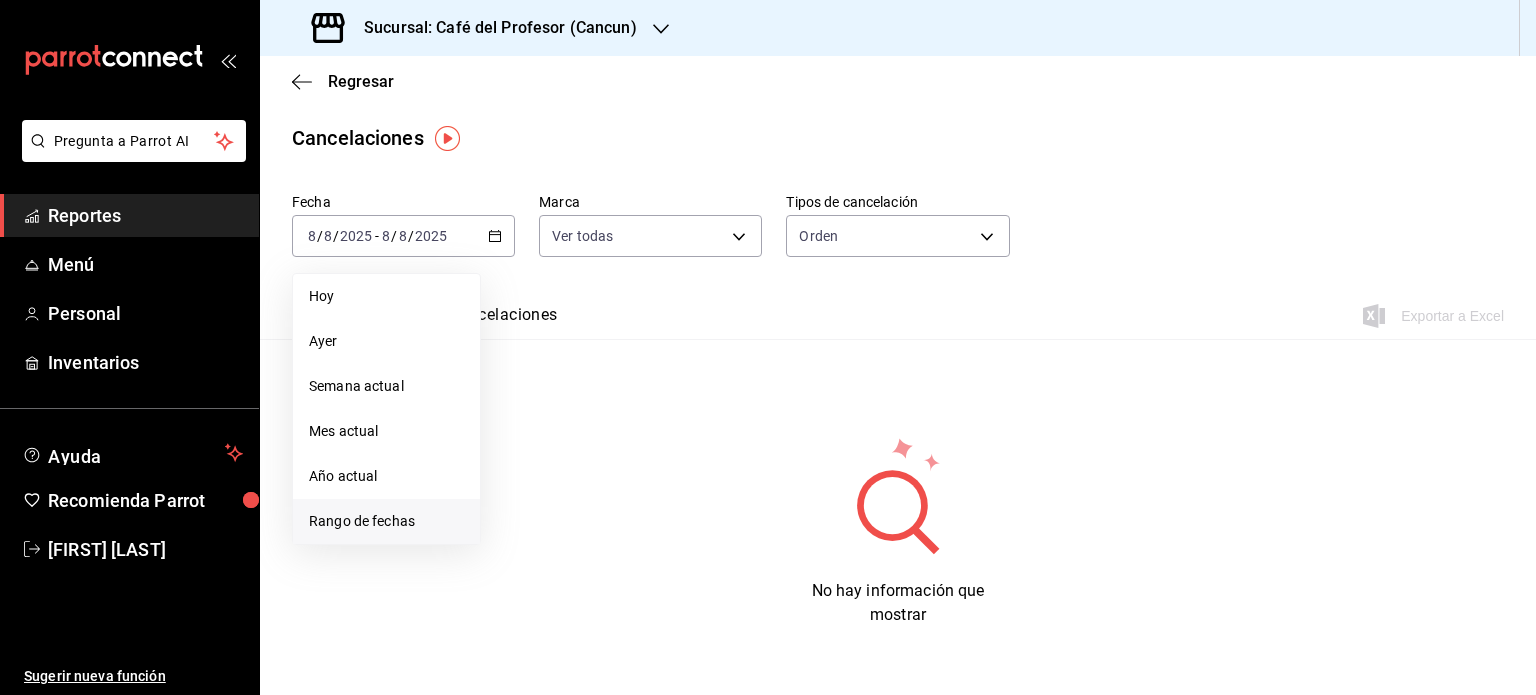 click on "Rango de fechas" at bounding box center (386, 521) 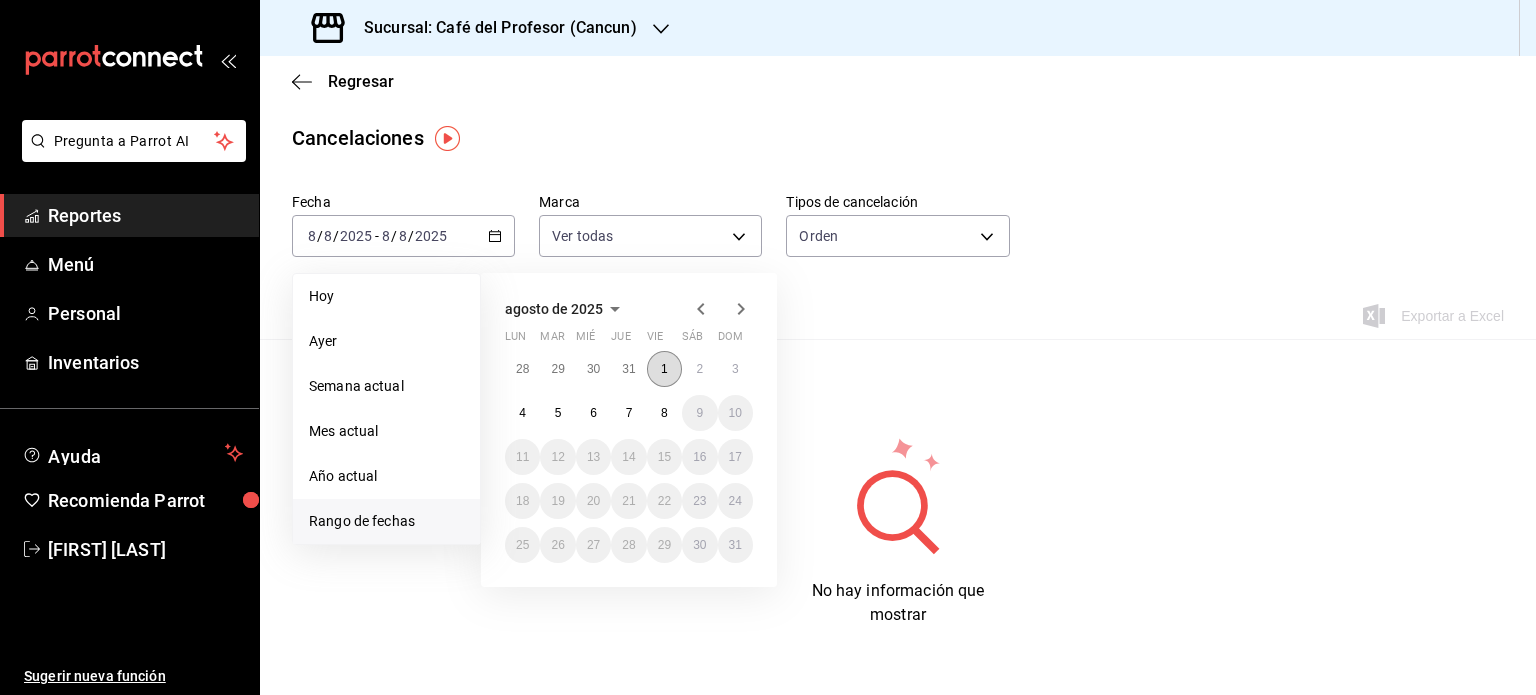 click on "1" at bounding box center [664, 369] 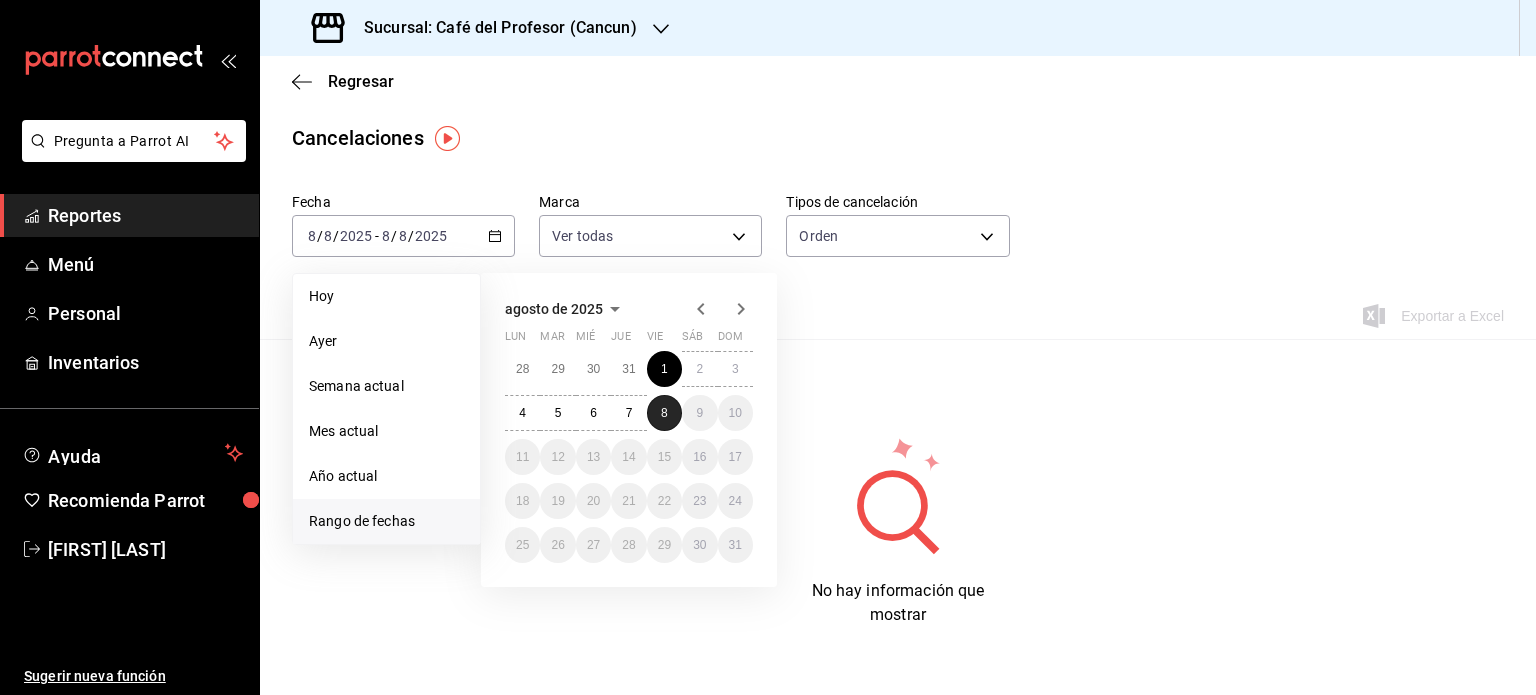 click on "8" at bounding box center (664, 413) 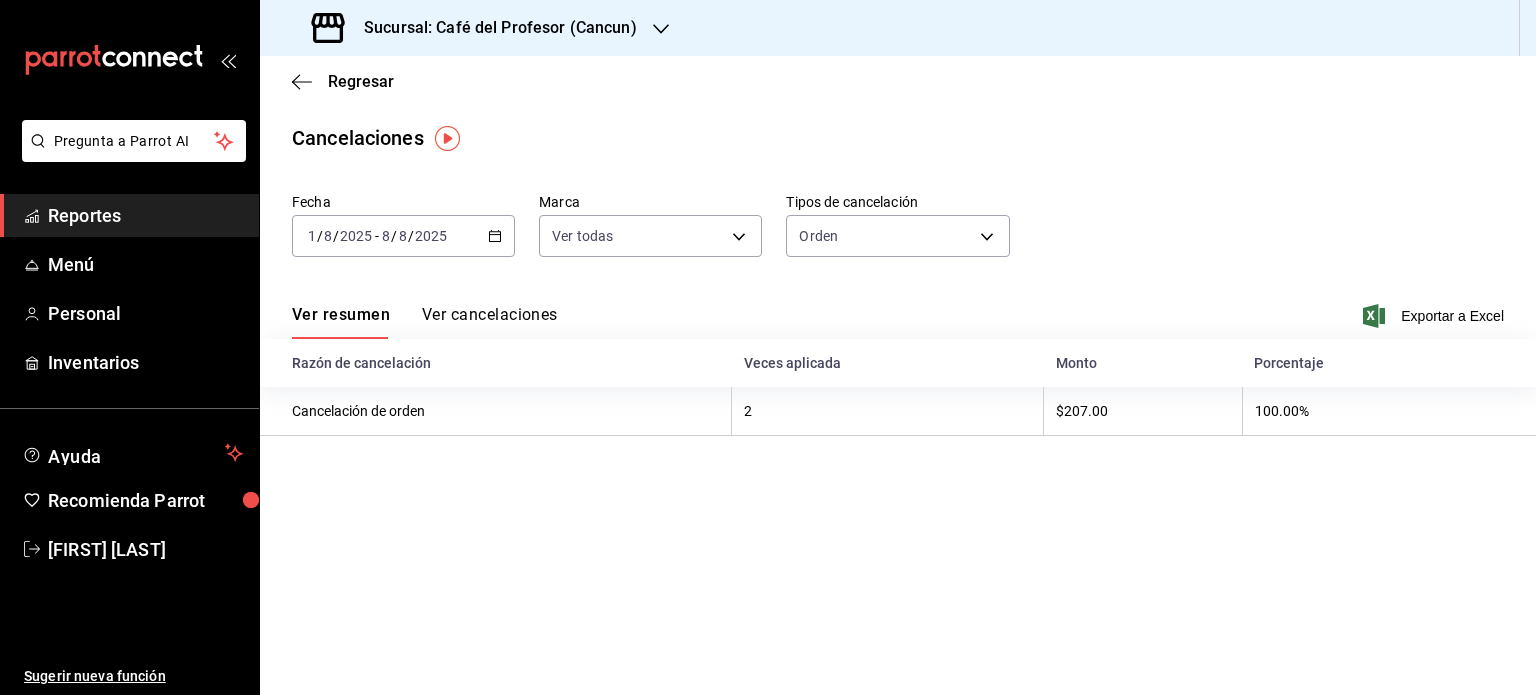click on "Ver cancelaciones" at bounding box center (490, 322) 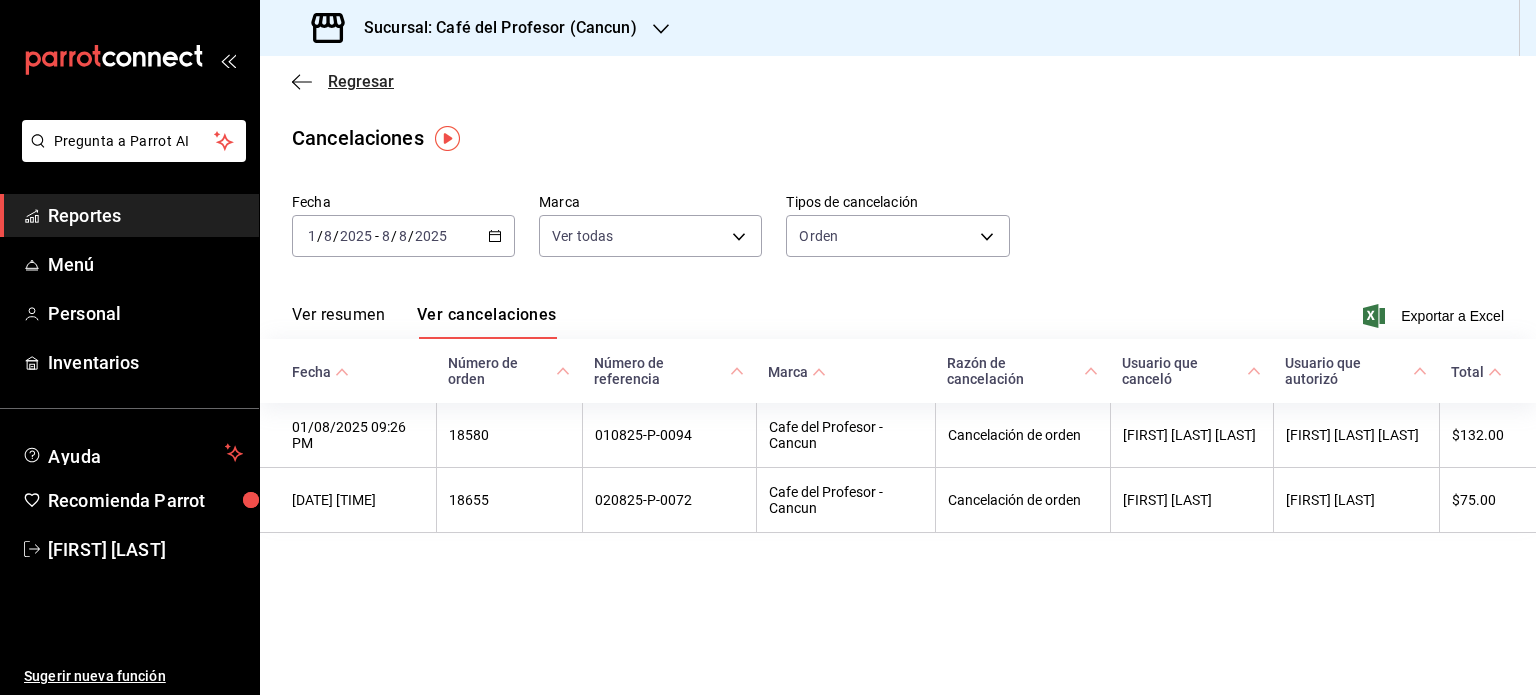 click 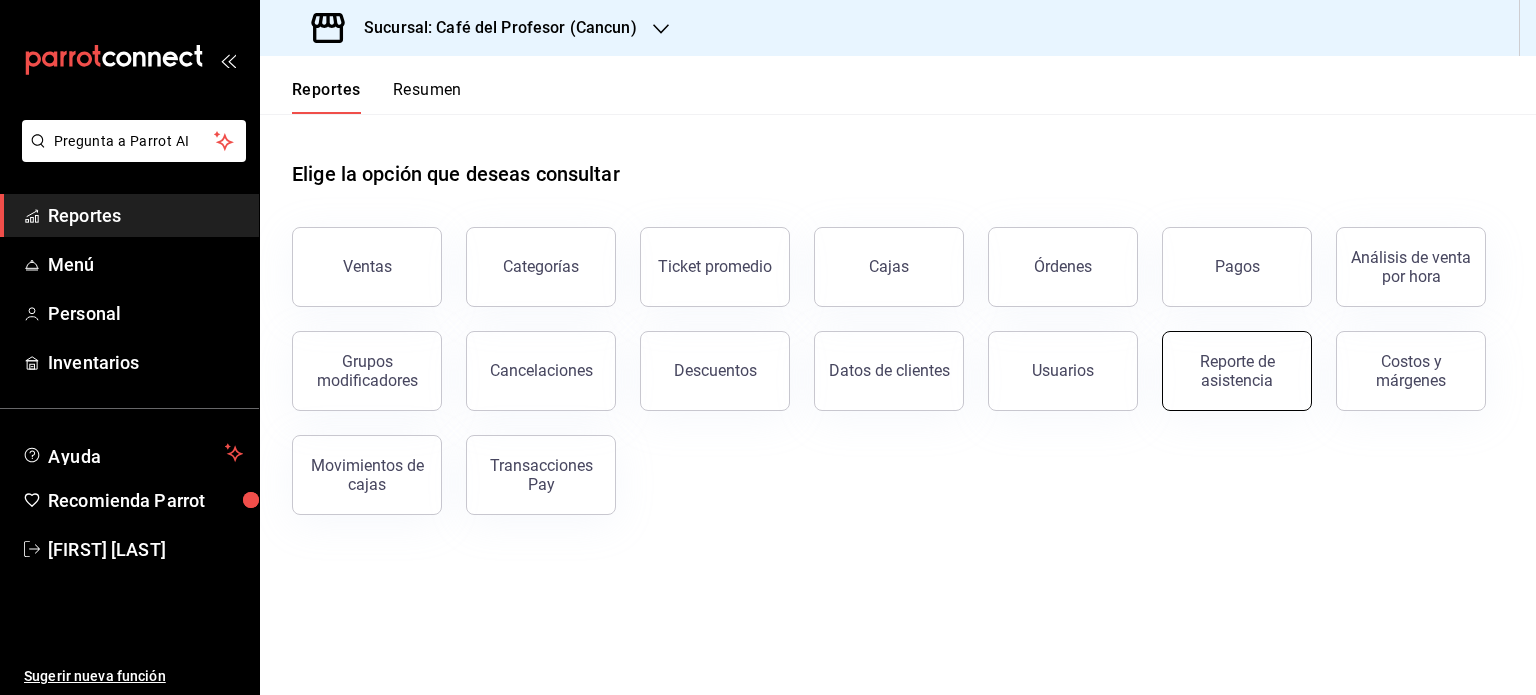 click on "Reporte de asistencia" at bounding box center (1237, 371) 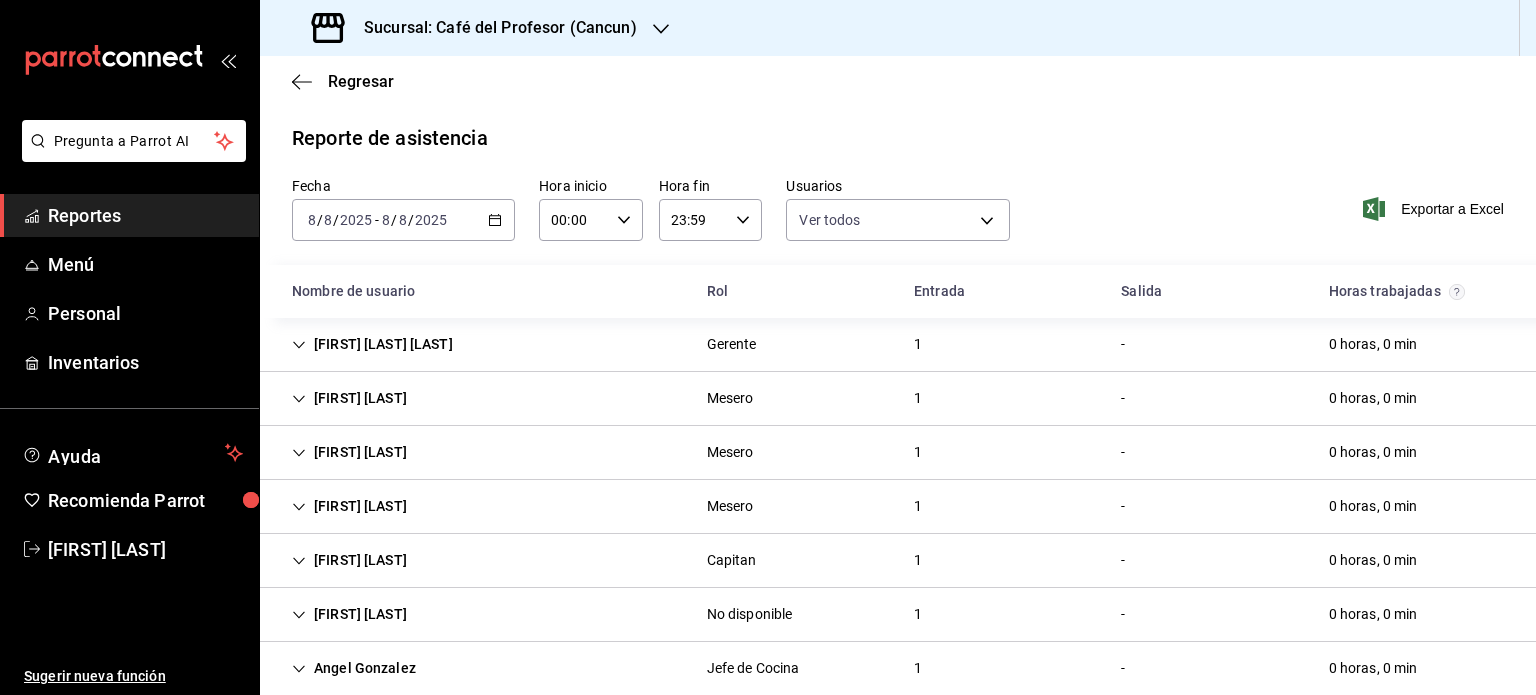 click 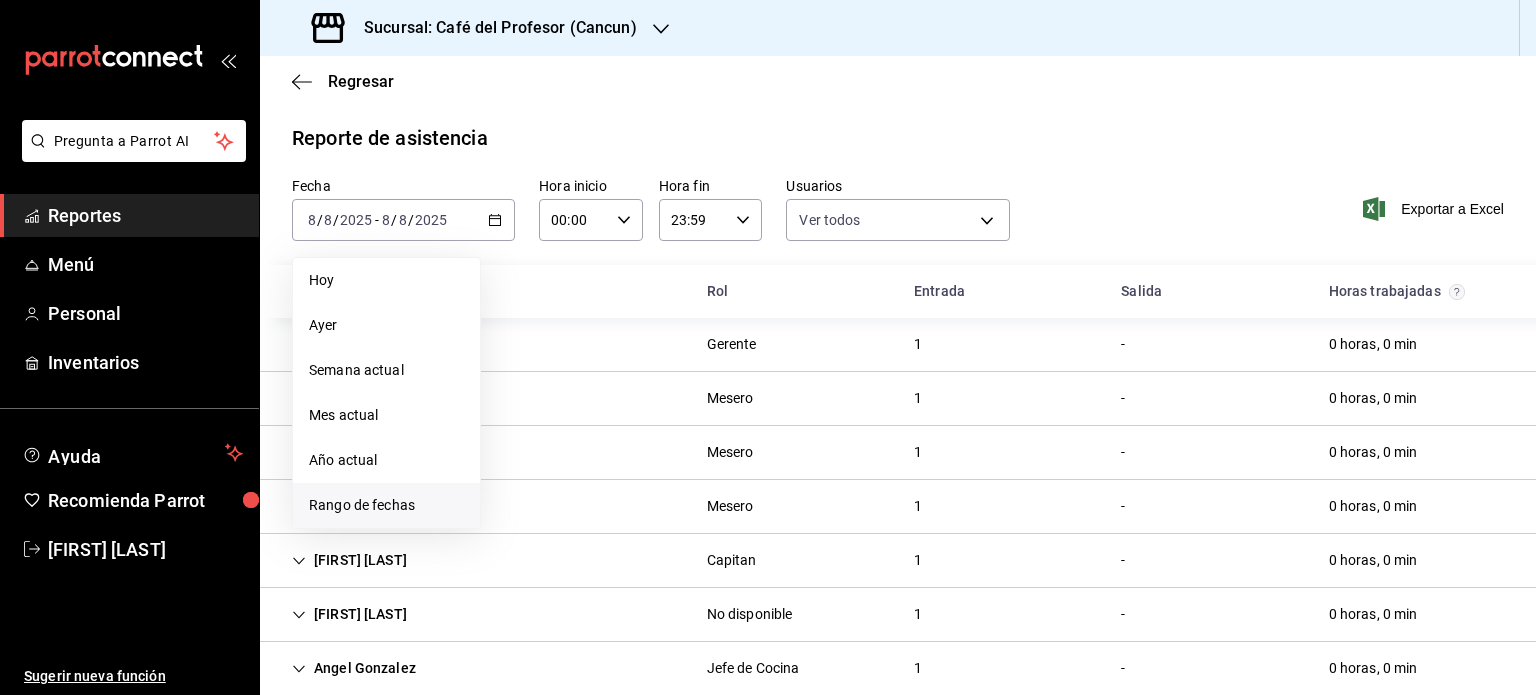 click on "Rango de fechas" at bounding box center (386, 505) 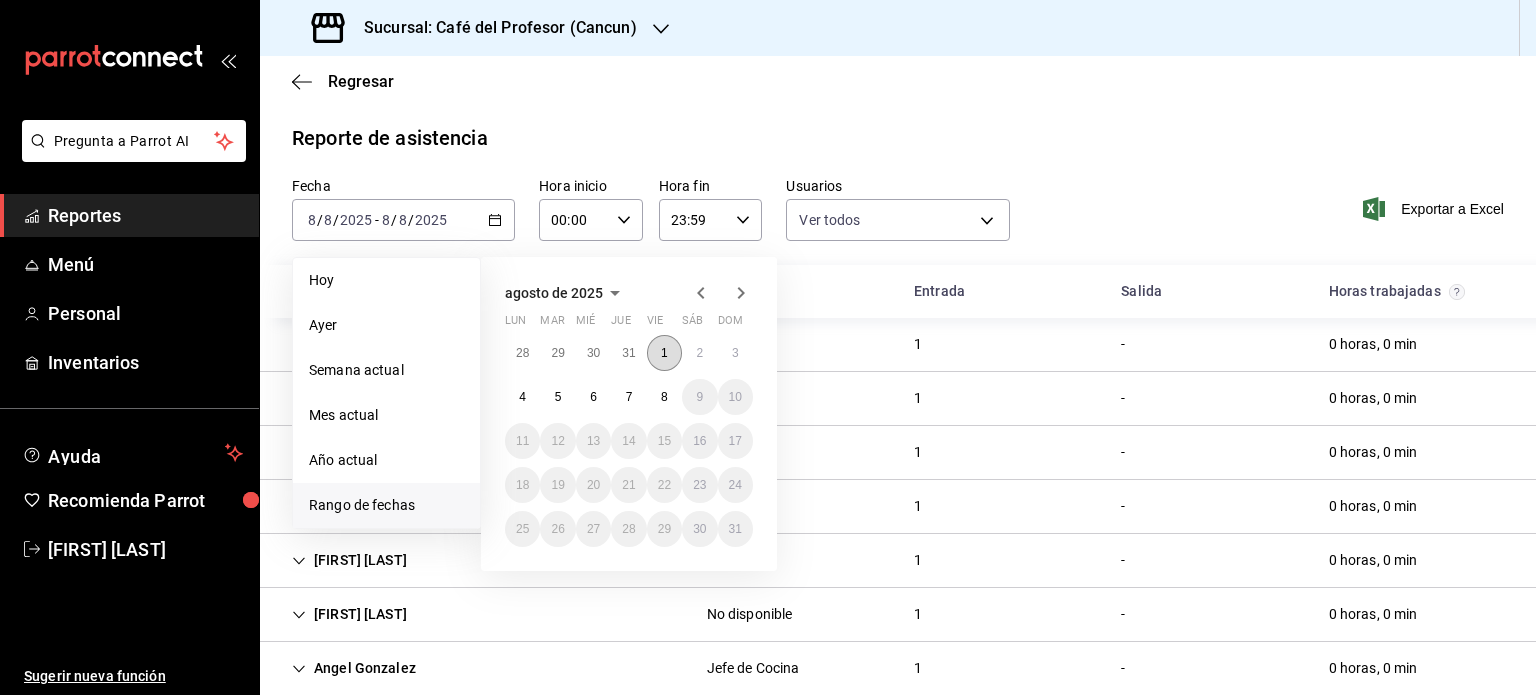 click on "1" at bounding box center (664, 353) 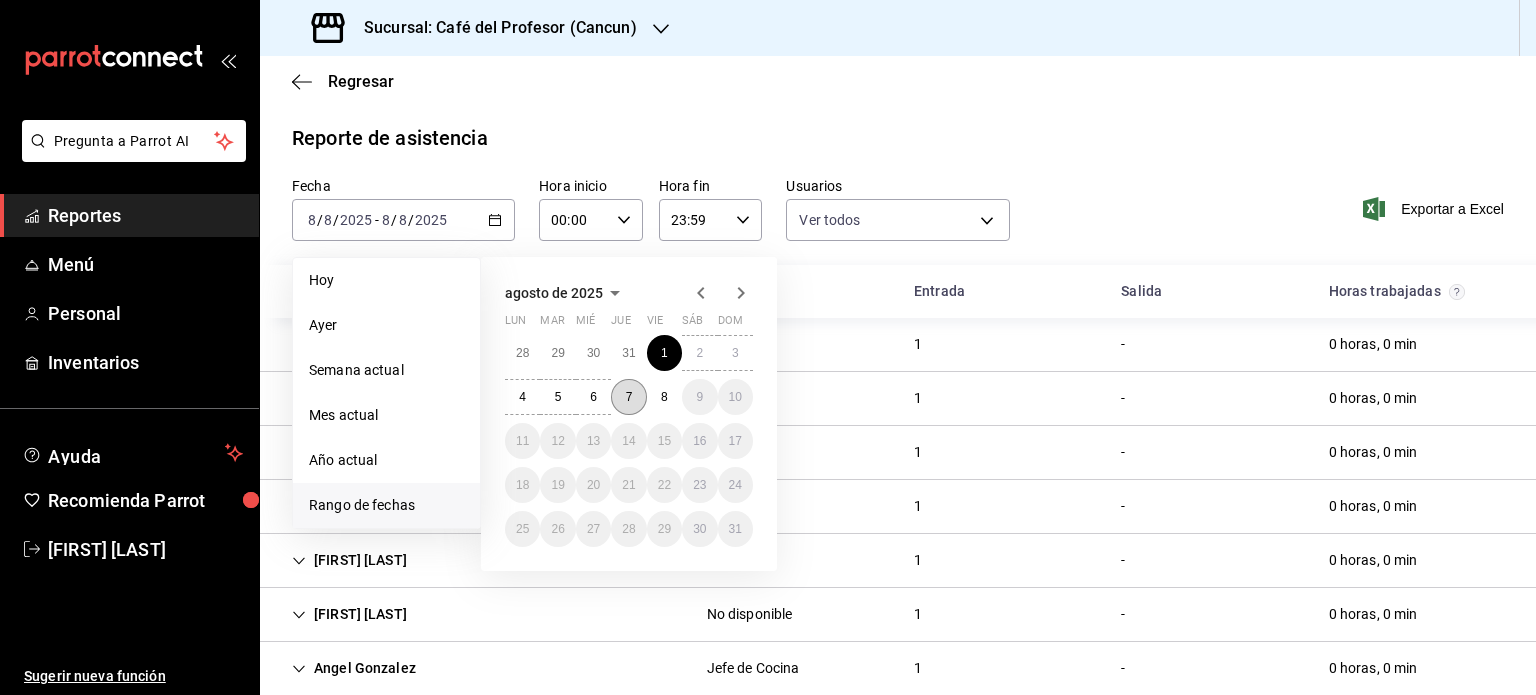 click on "7" at bounding box center [629, 397] 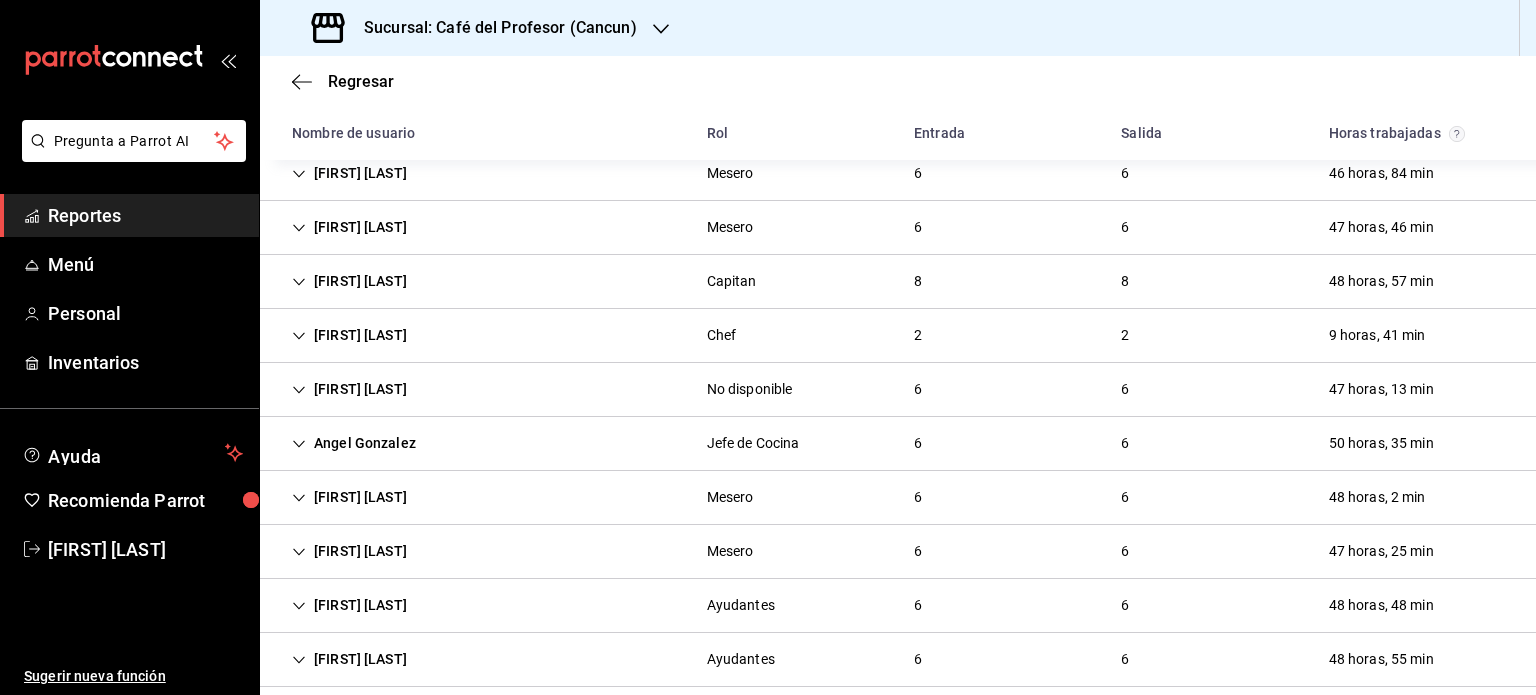 scroll, scrollTop: 520, scrollLeft: 0, axis: vertical 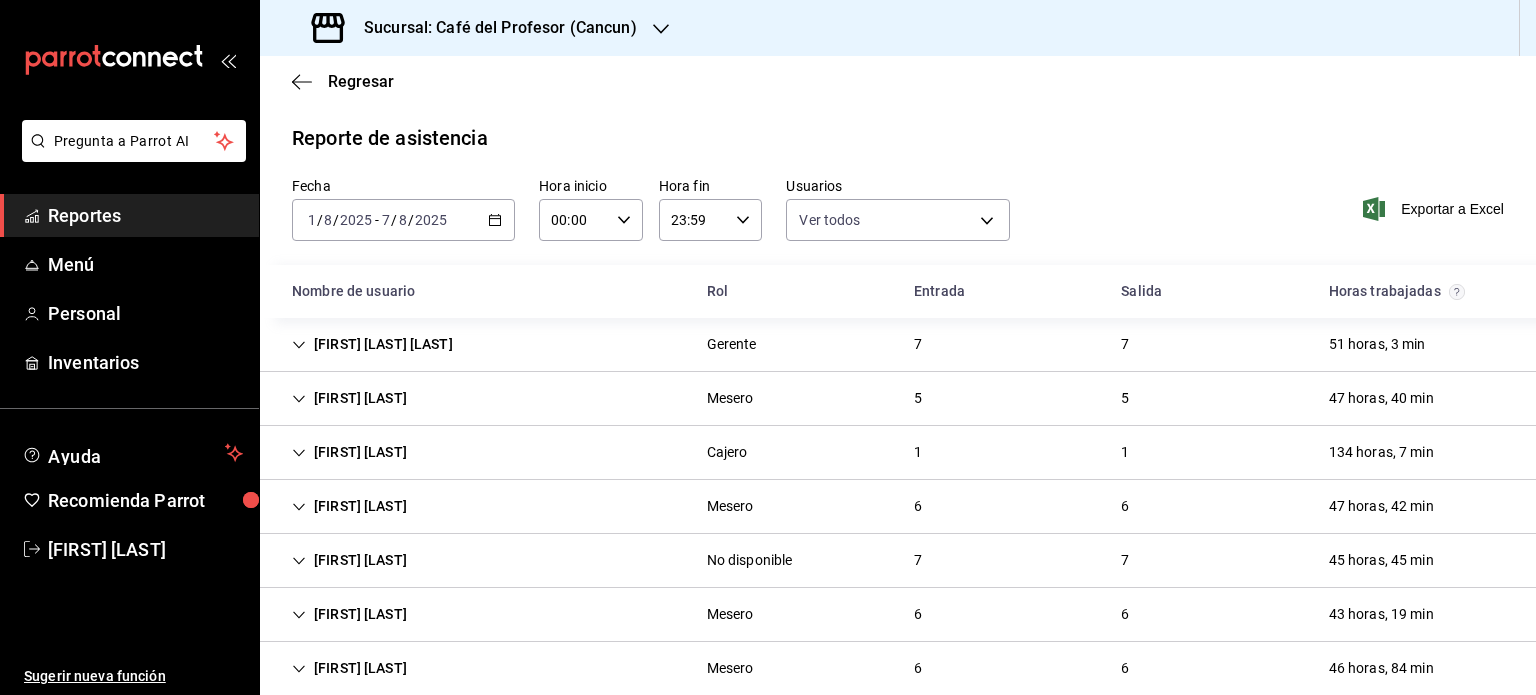 click on "Reportes" at bounding box center (145, 215) 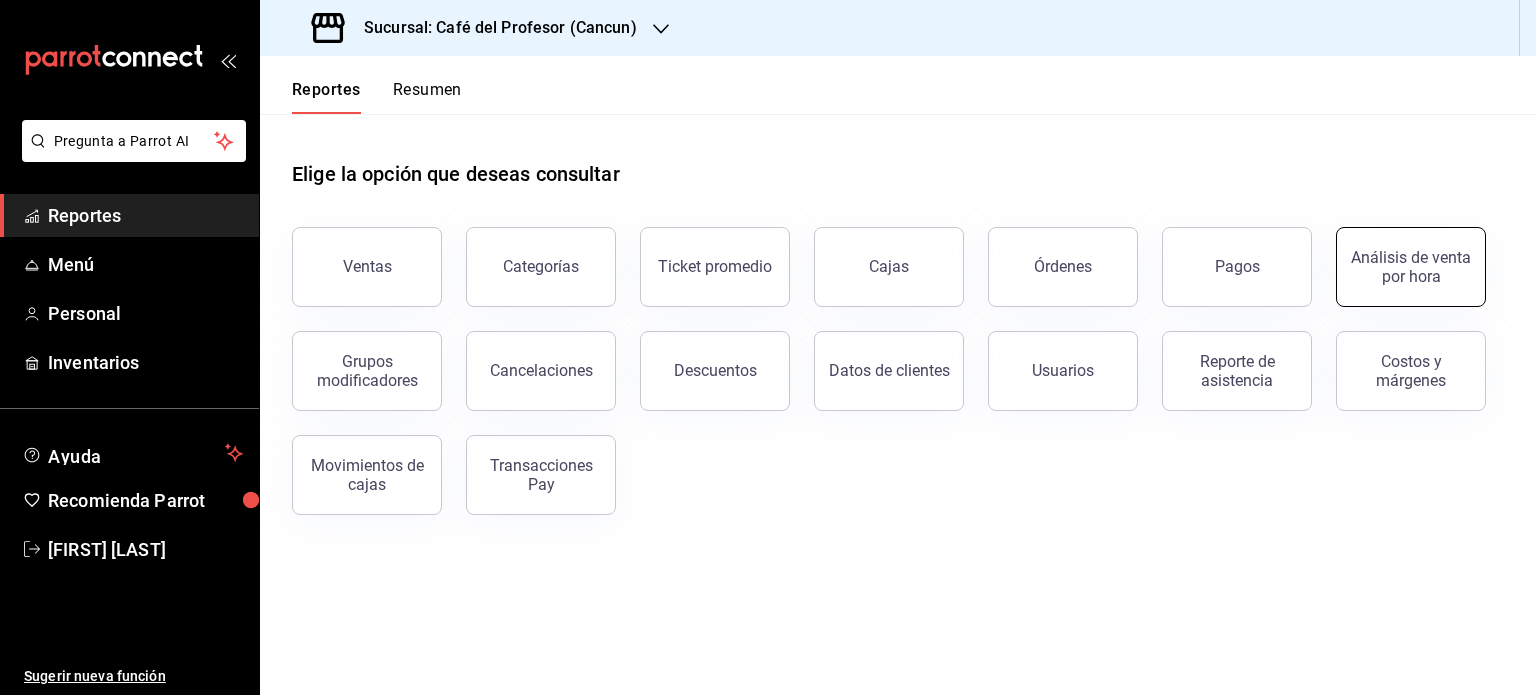 click on "Análisis de venta por hora" at bounding box center [1411, 267] 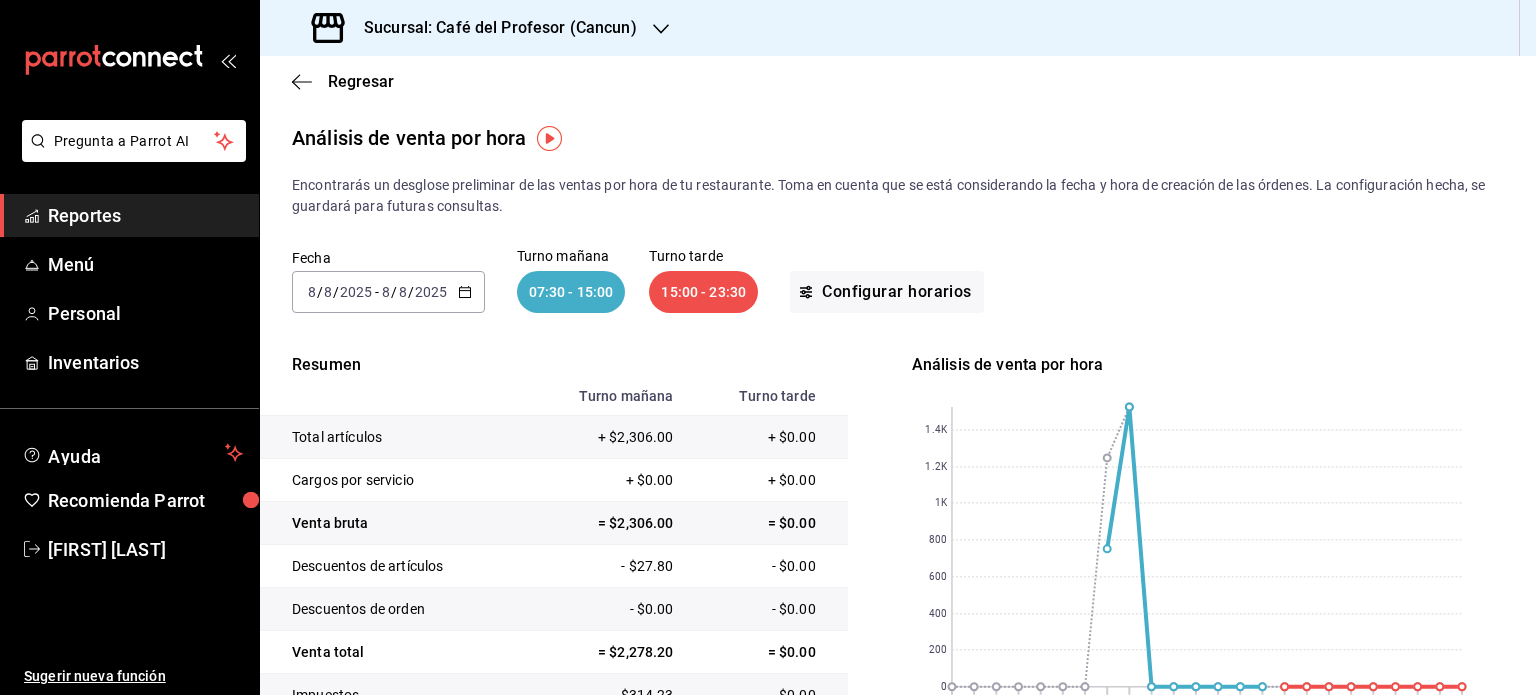 click 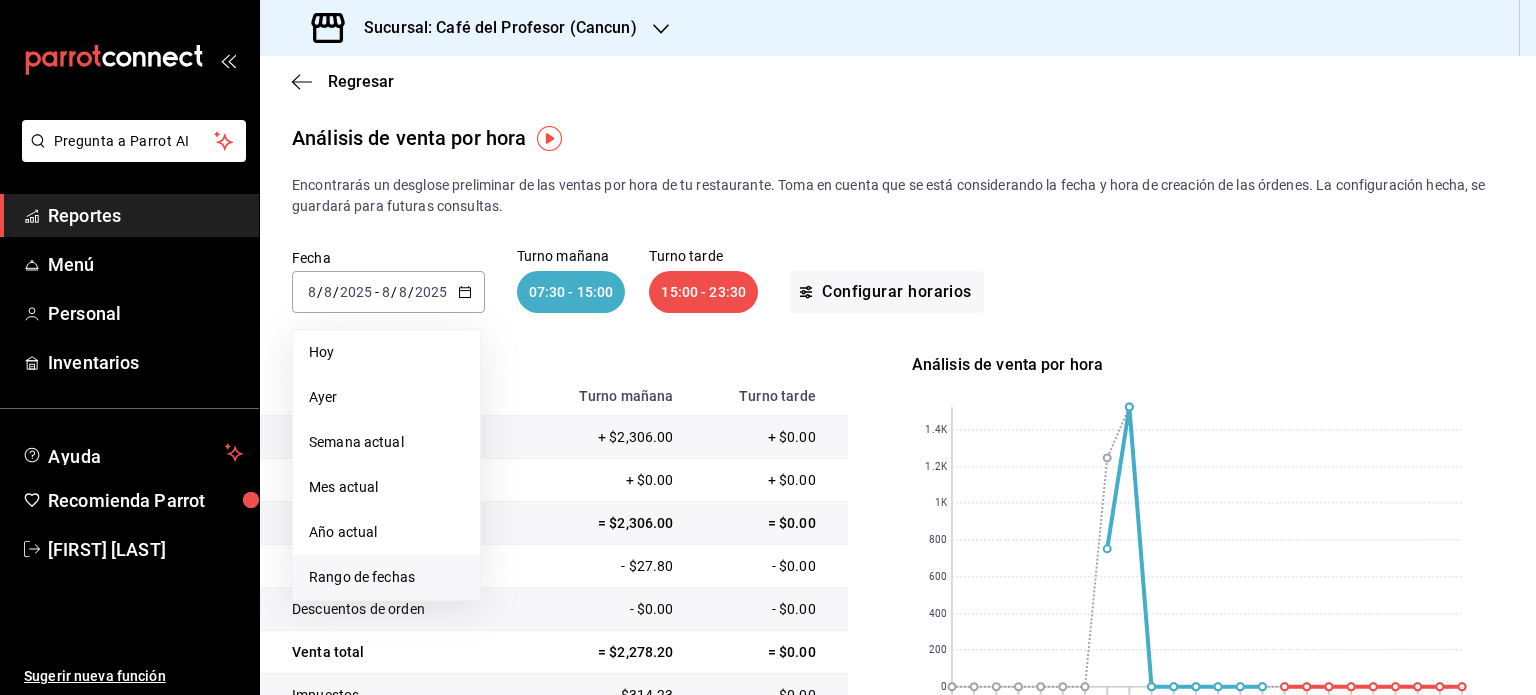 click on "Rango de fechas" at bounding box center (386, 577) 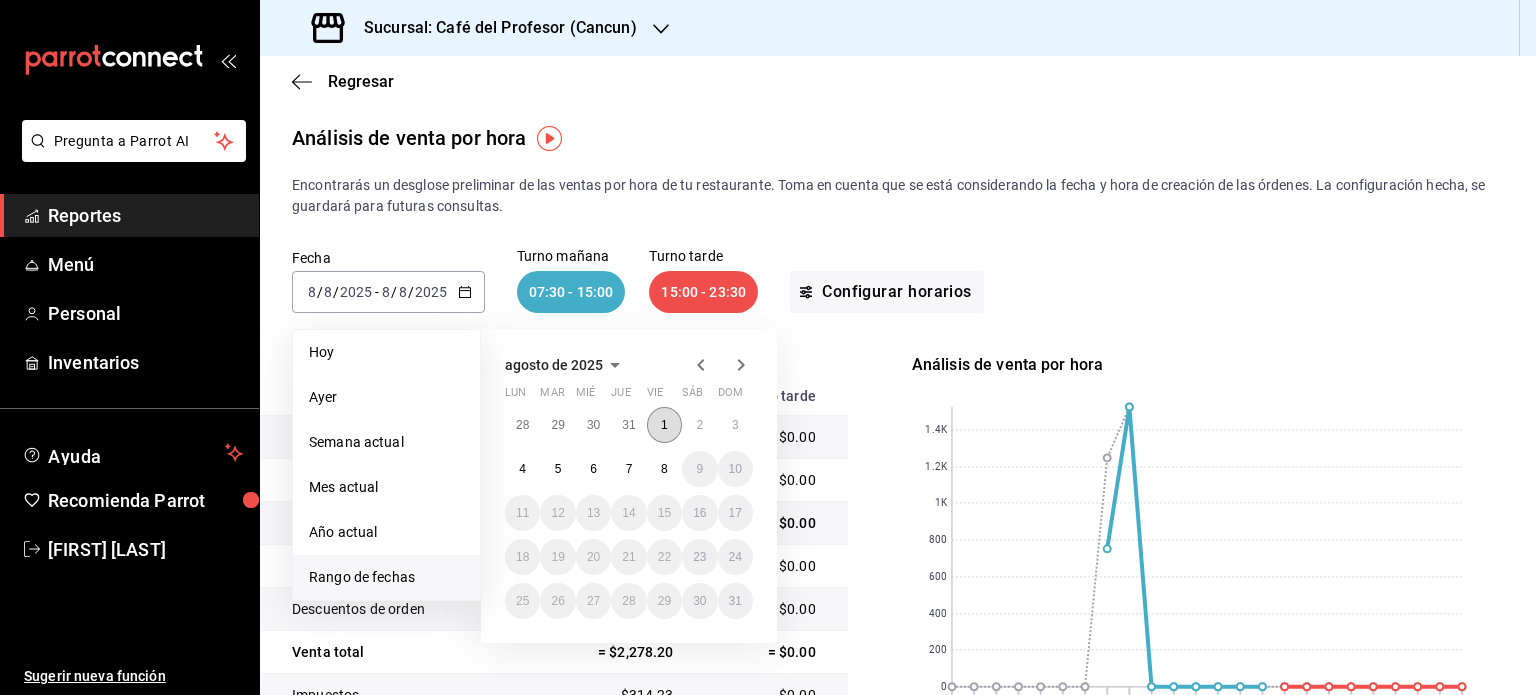 click on "1" at bounding box center (664, 425) 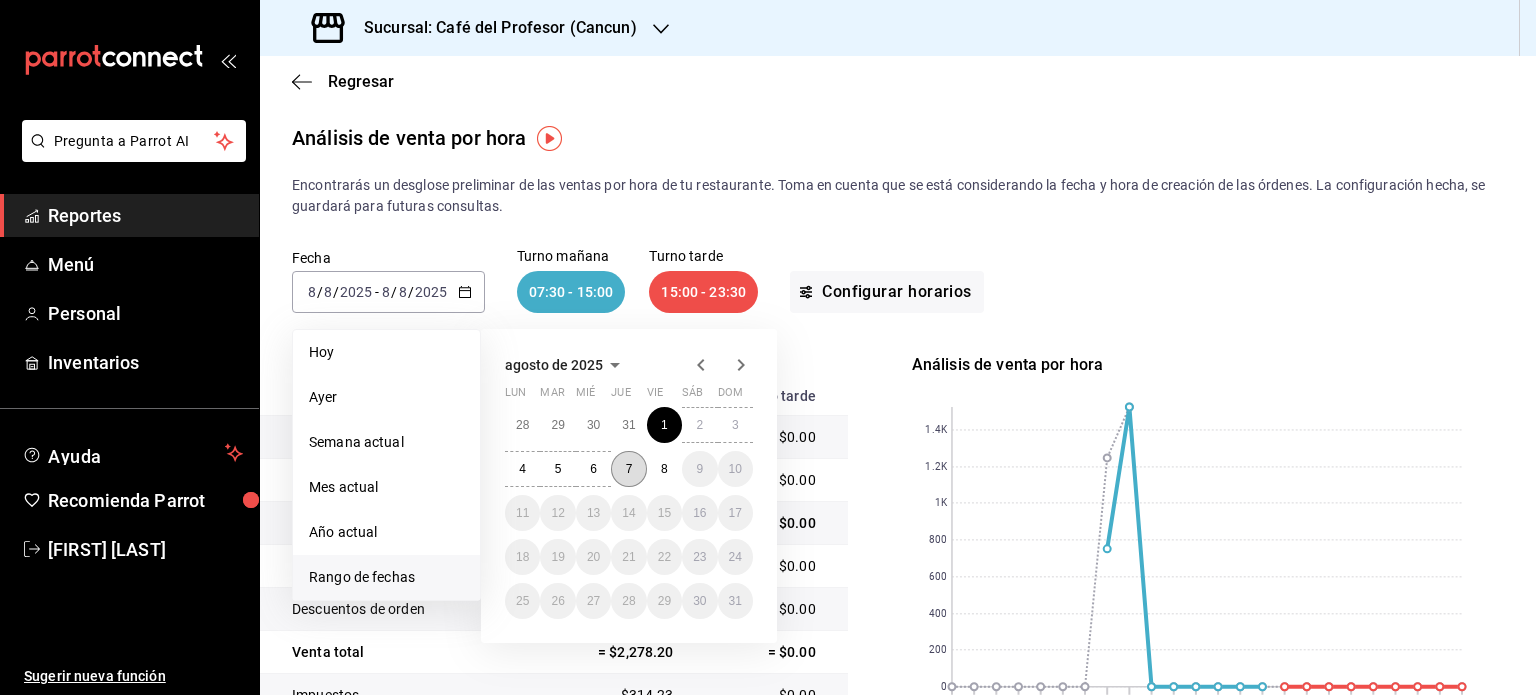 click on "7" at bounding box center (628, 469) 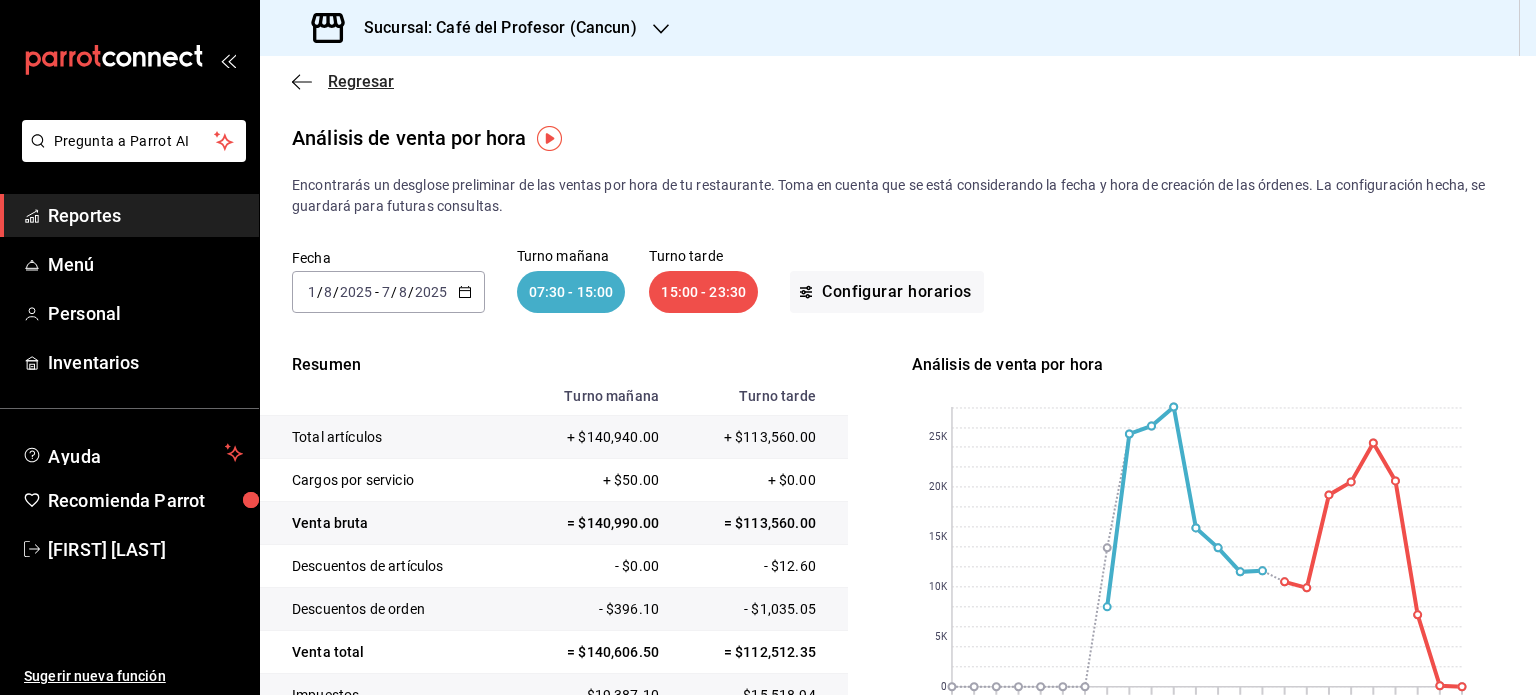 click 